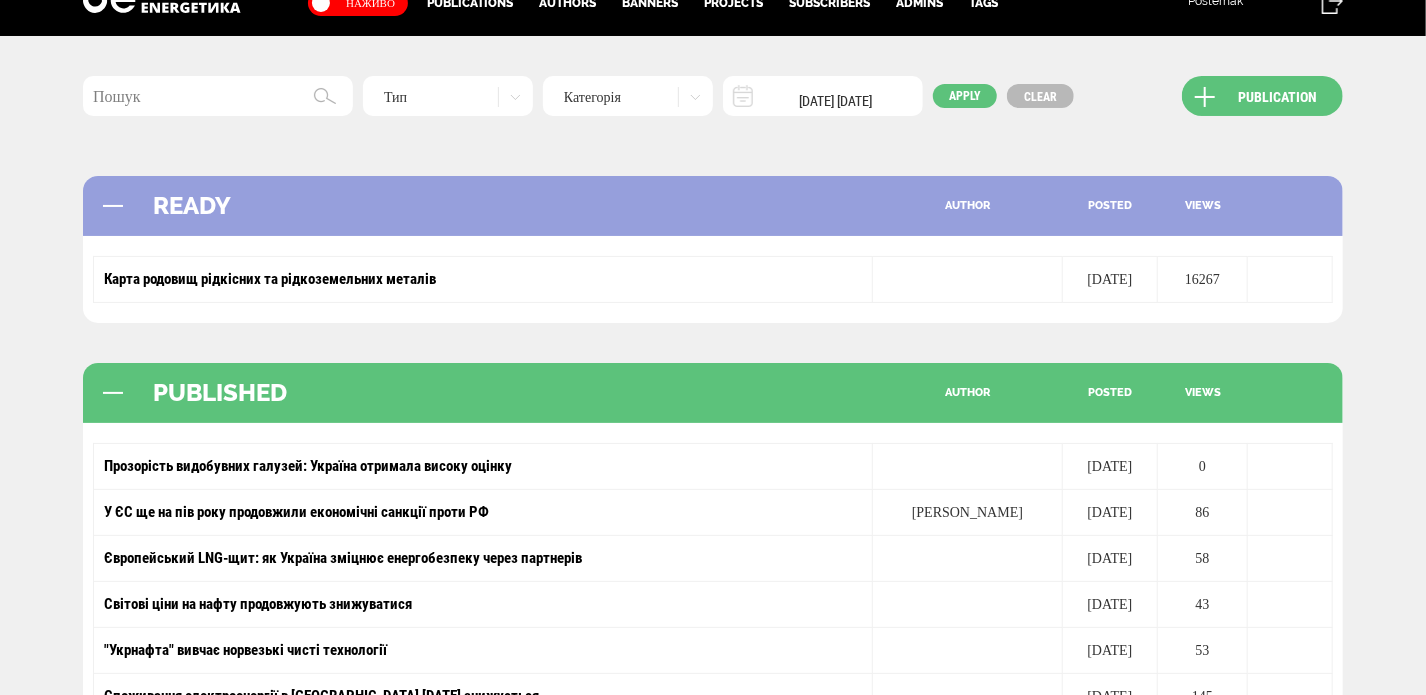 scroll, scrollTop: 0, scrollLeft: 0, axis: both 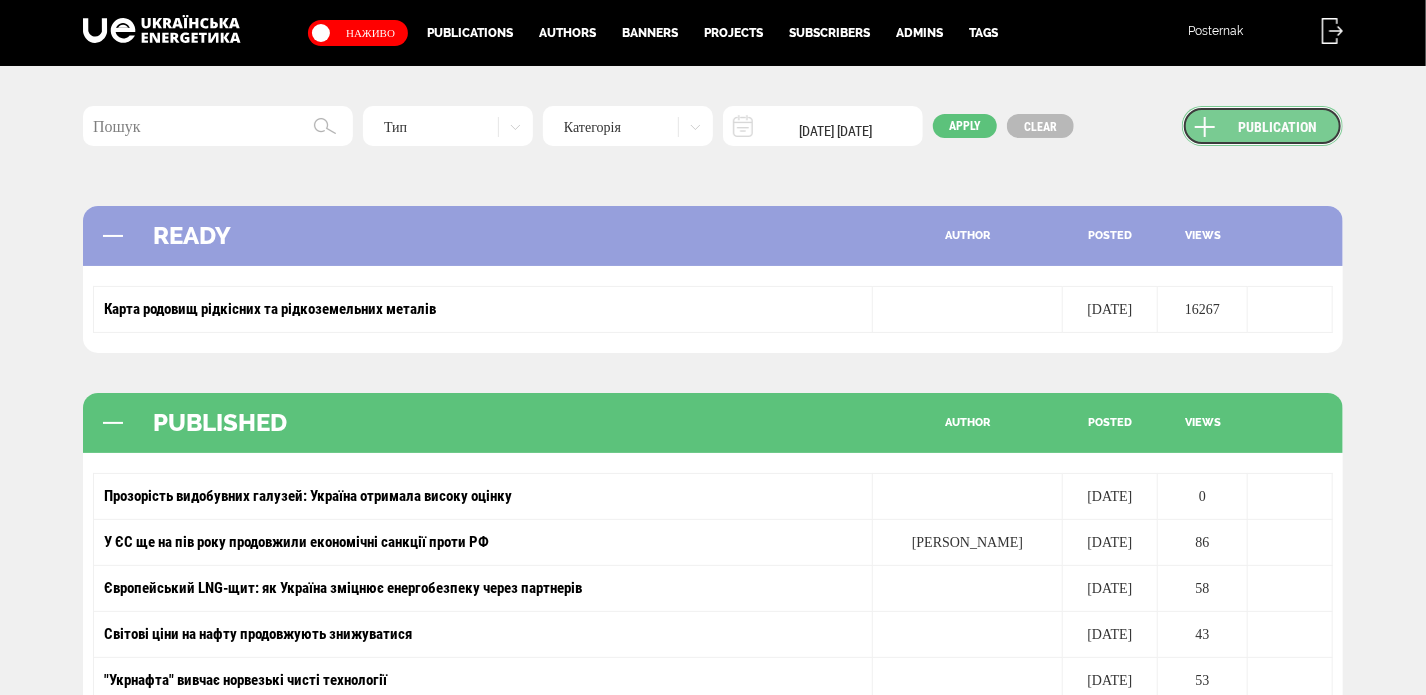 click on "Publication" at bounding box center [1262, 126] 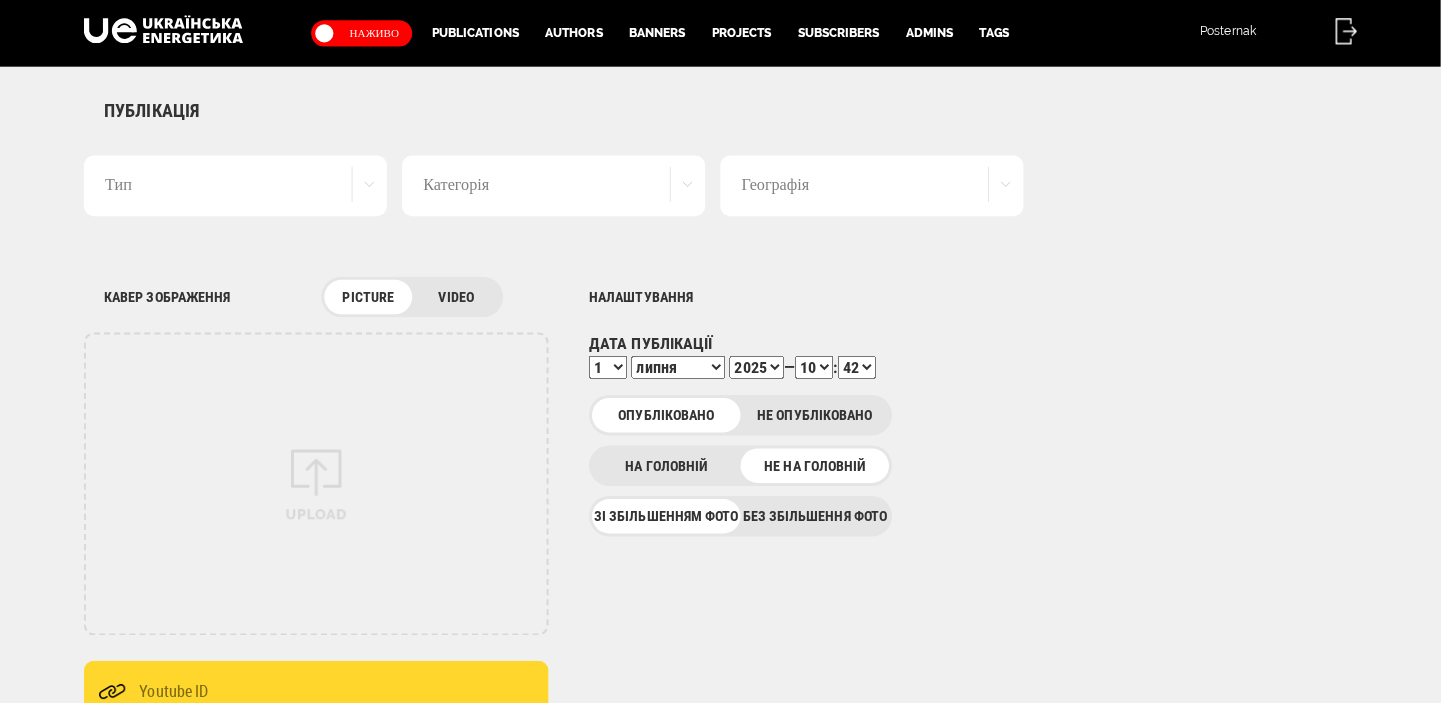 scroll, scrollTop: 0, scrollLeft: 0, axis: both 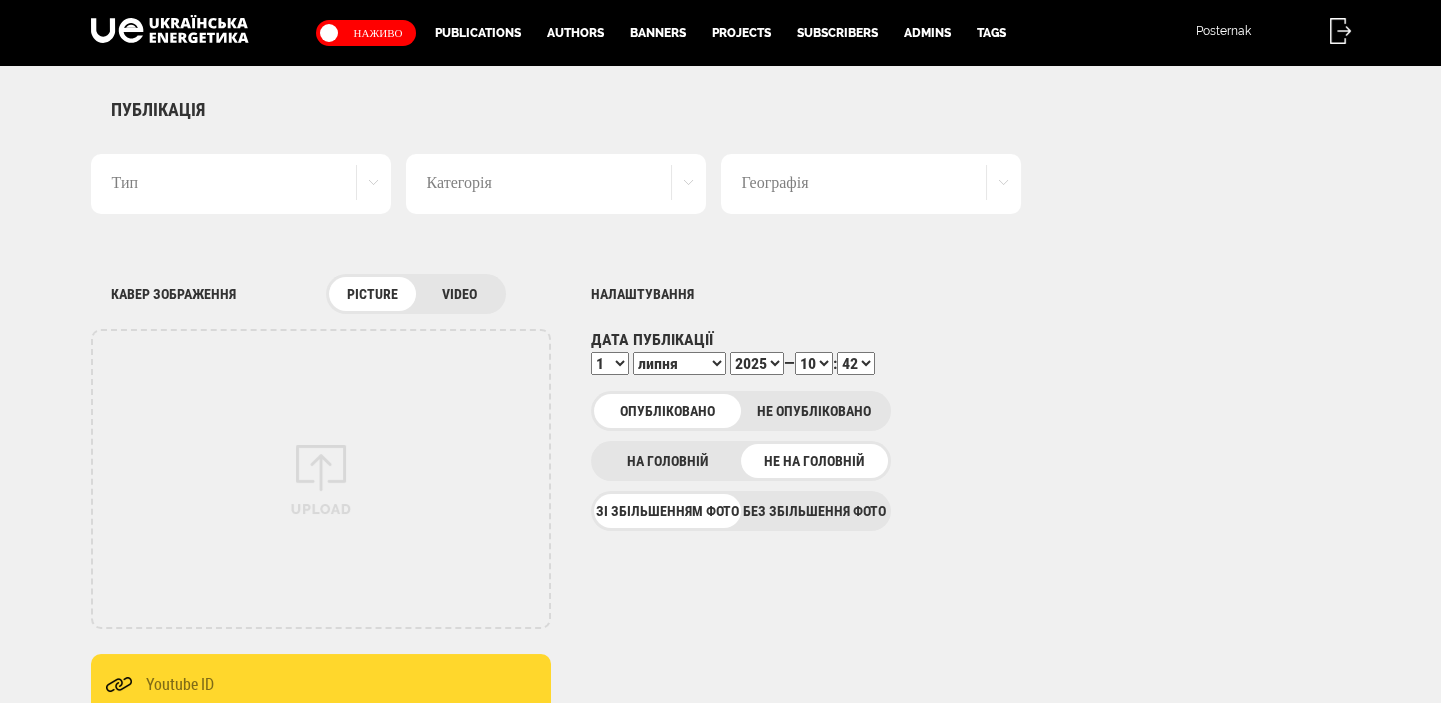 click on "Без збільшення фото" at bounding box center [814, 511] 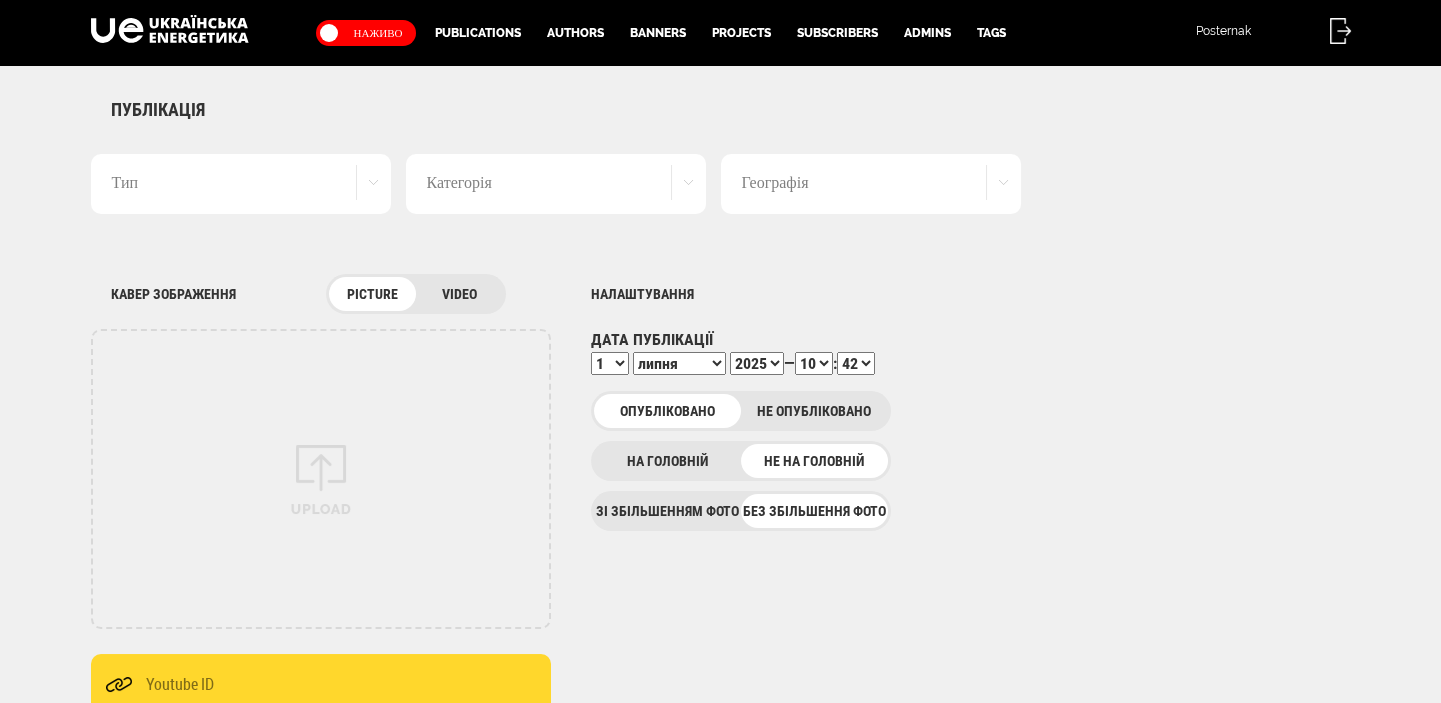 click on "Тип" at bounding box center (241, 184) 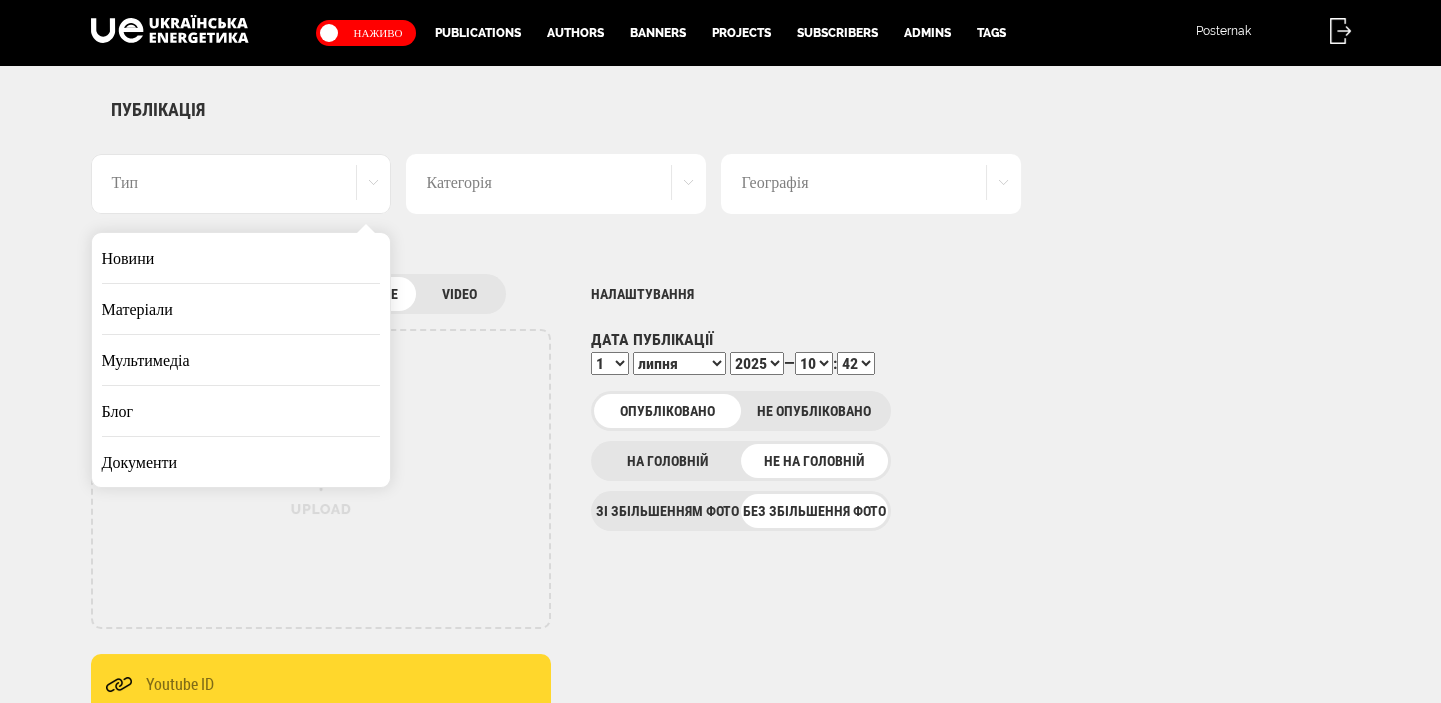 click on "Новини" at bounding box center [241, 258] 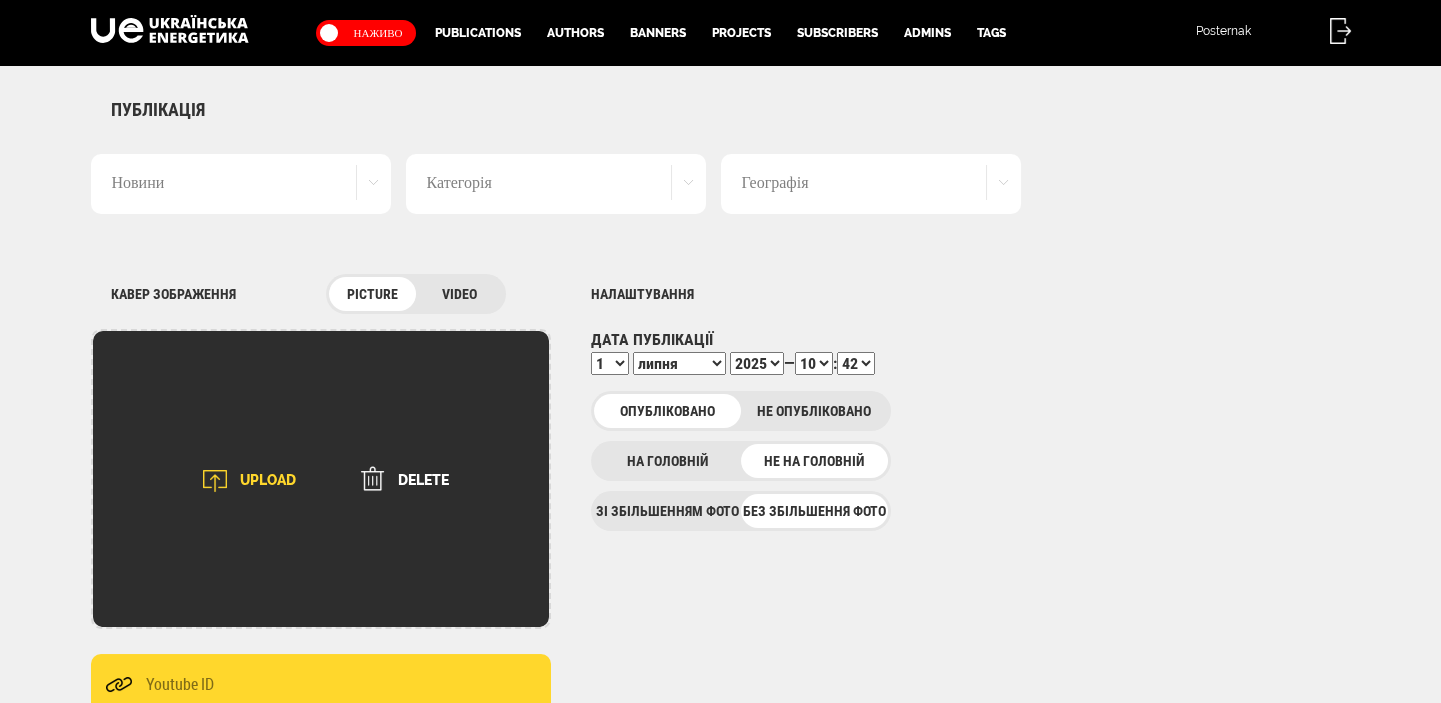 click on "UPLOAD" at bounding box center [243, 481] 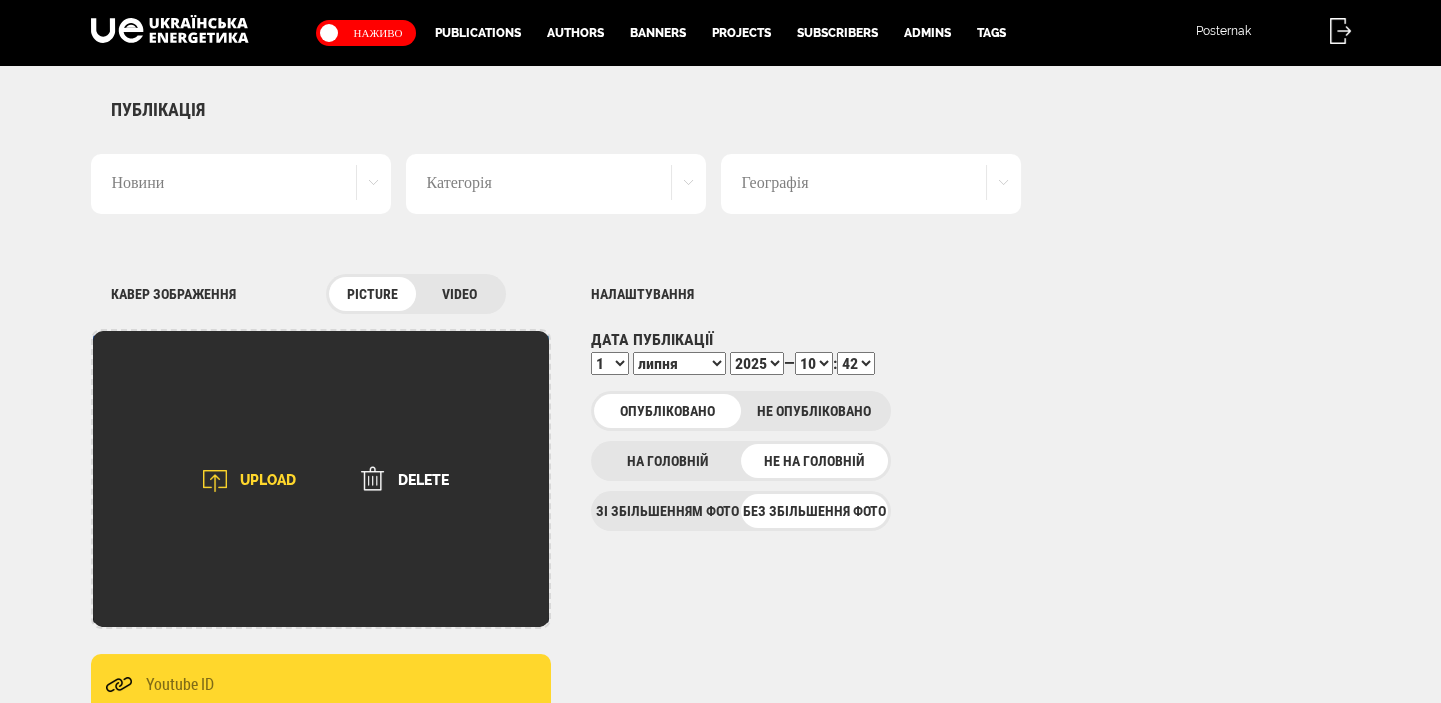 click at bounding box center [215, 481] 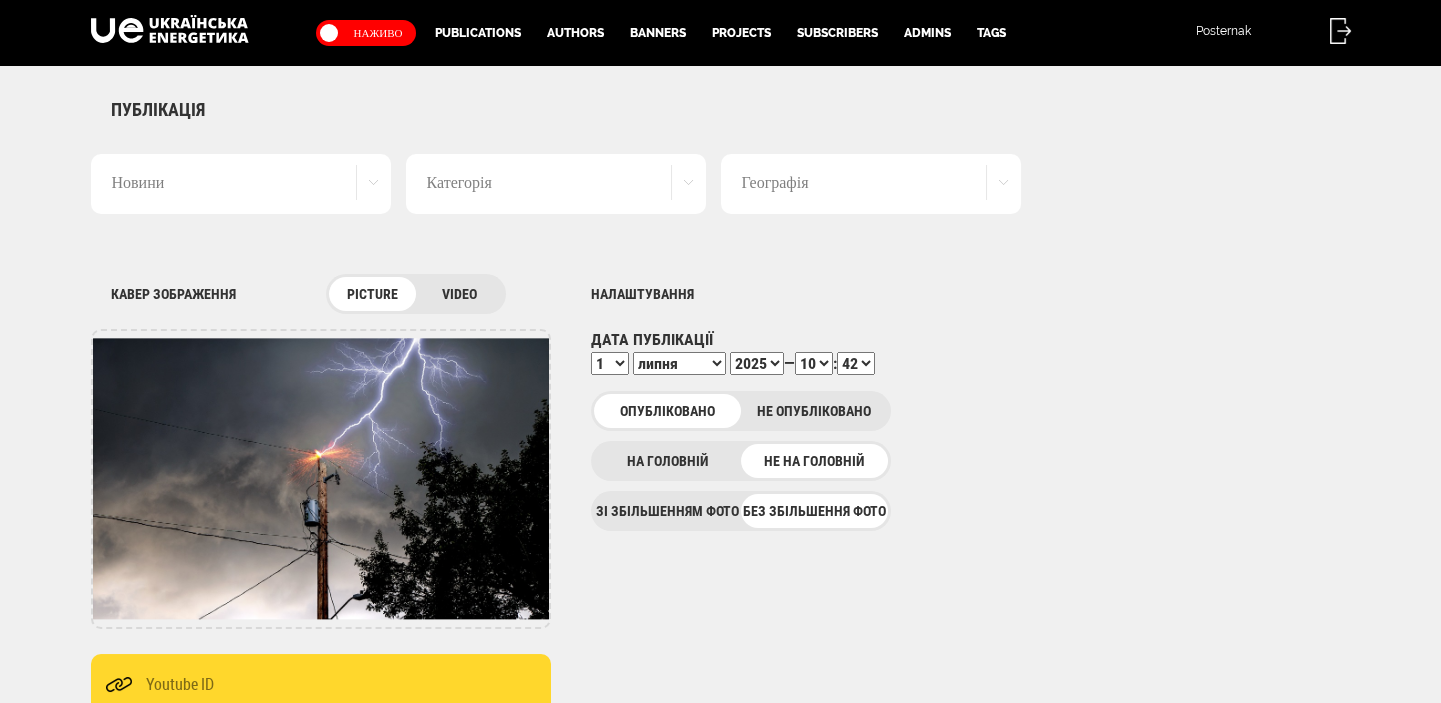 scroll, scrollTop: 636, scrollLeft: 0, axis: vertical 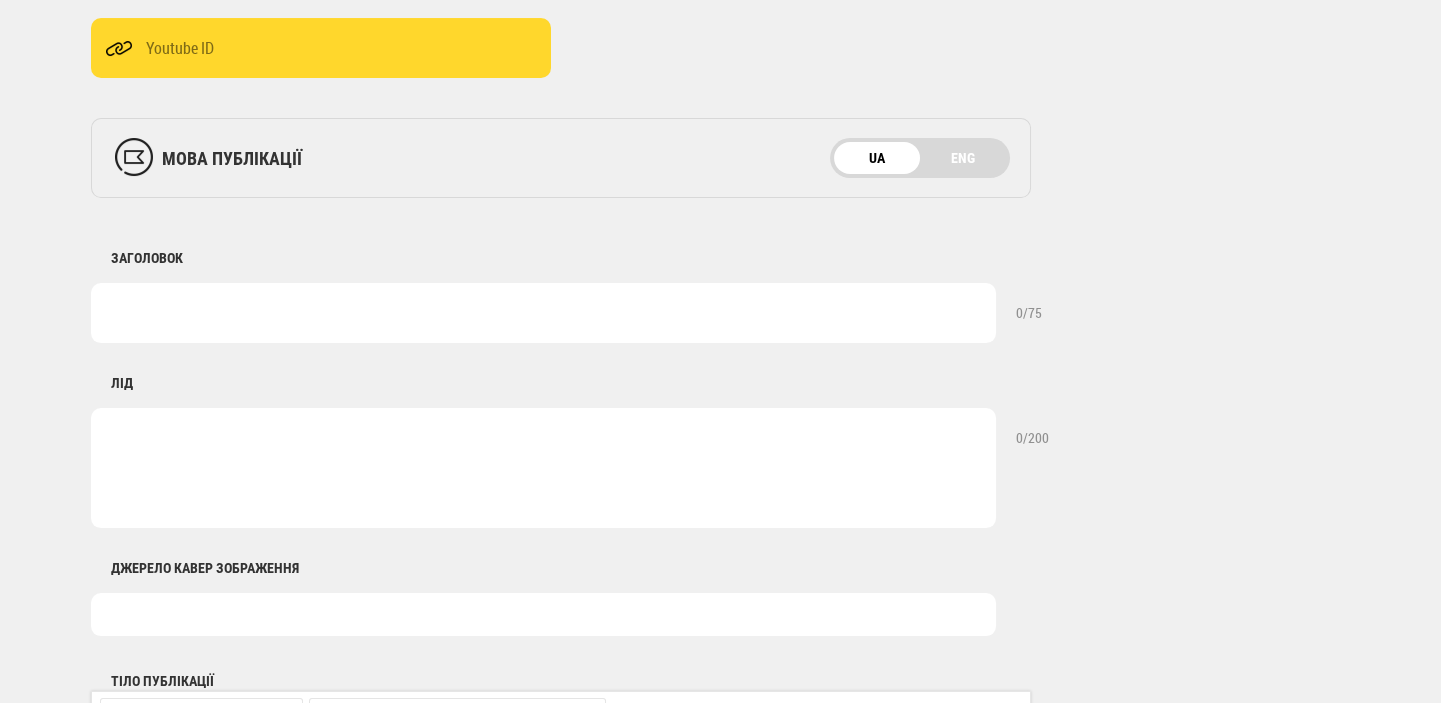 click at bounding box center [543, 614] 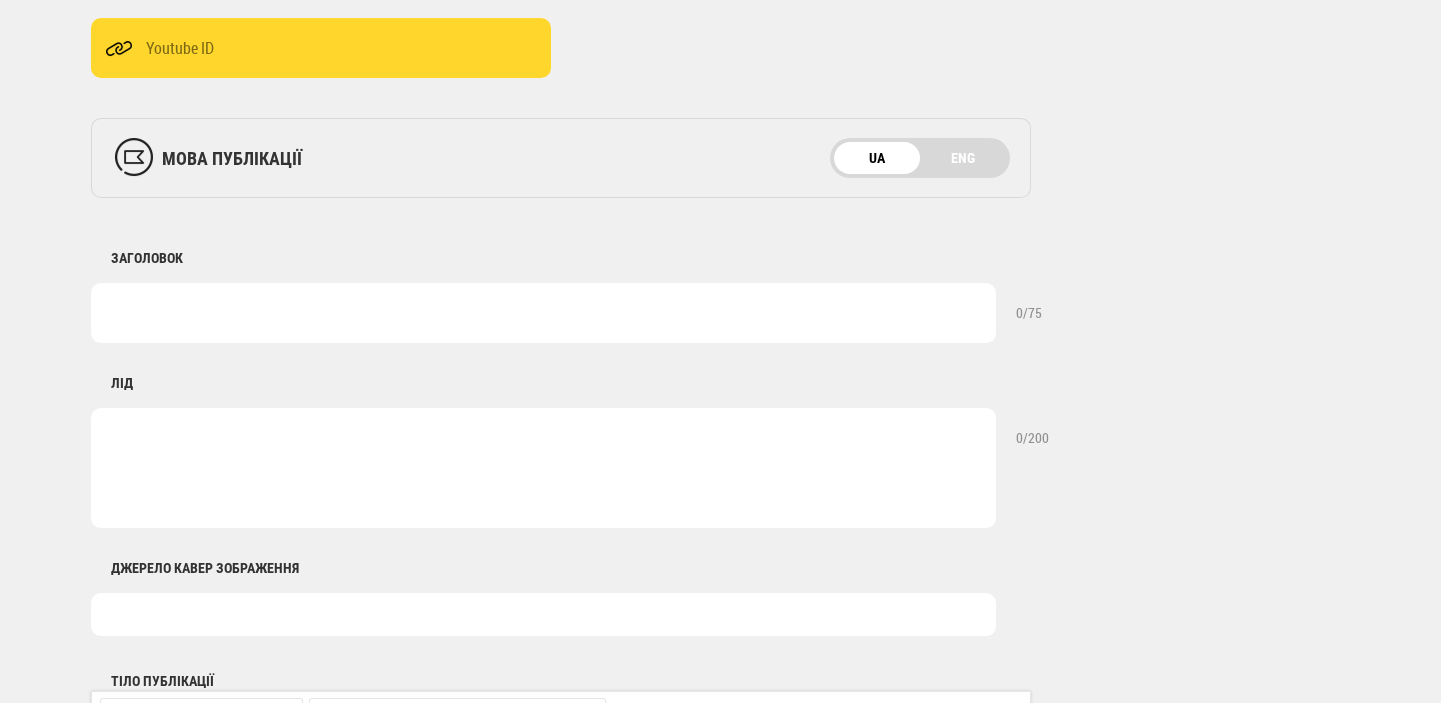 type on "Фото: Shutterstock" 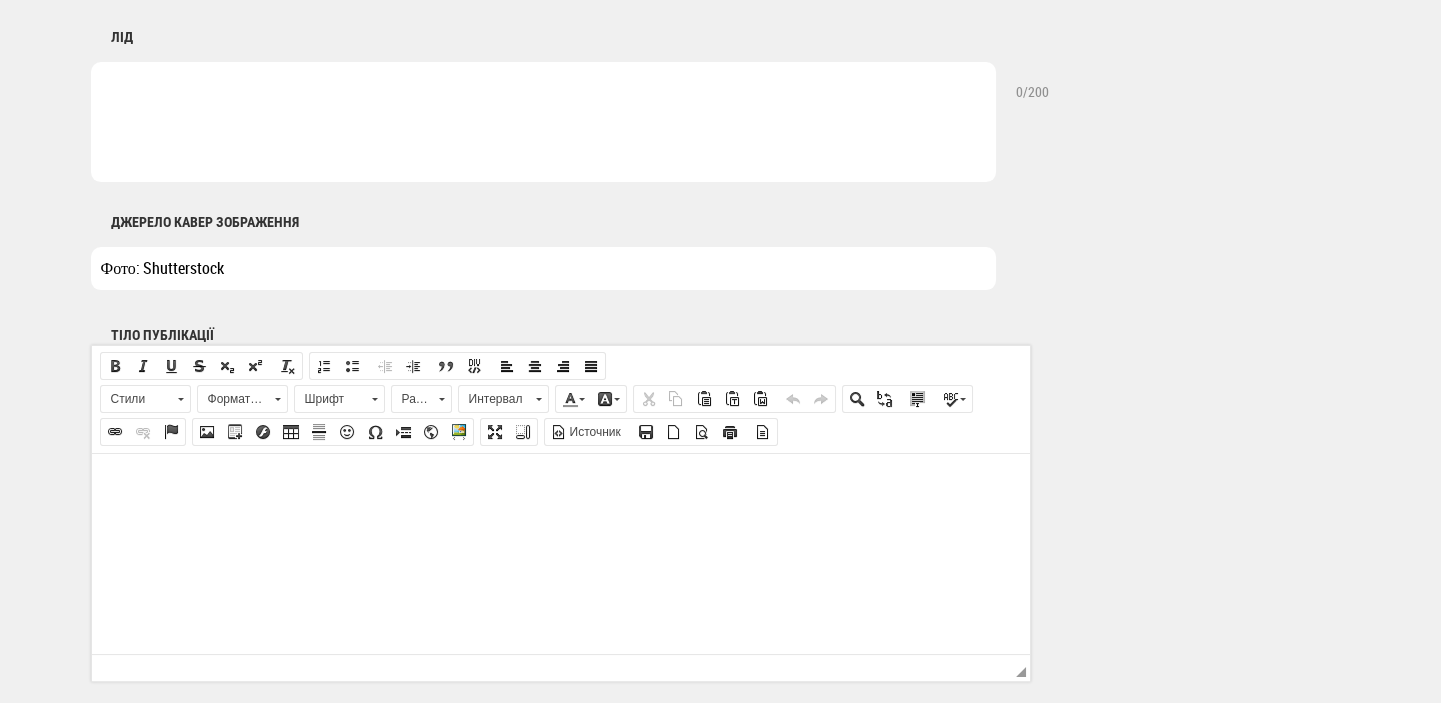 scroll, scrollTop: 1060, scrollLeft: 0, axis: vertical 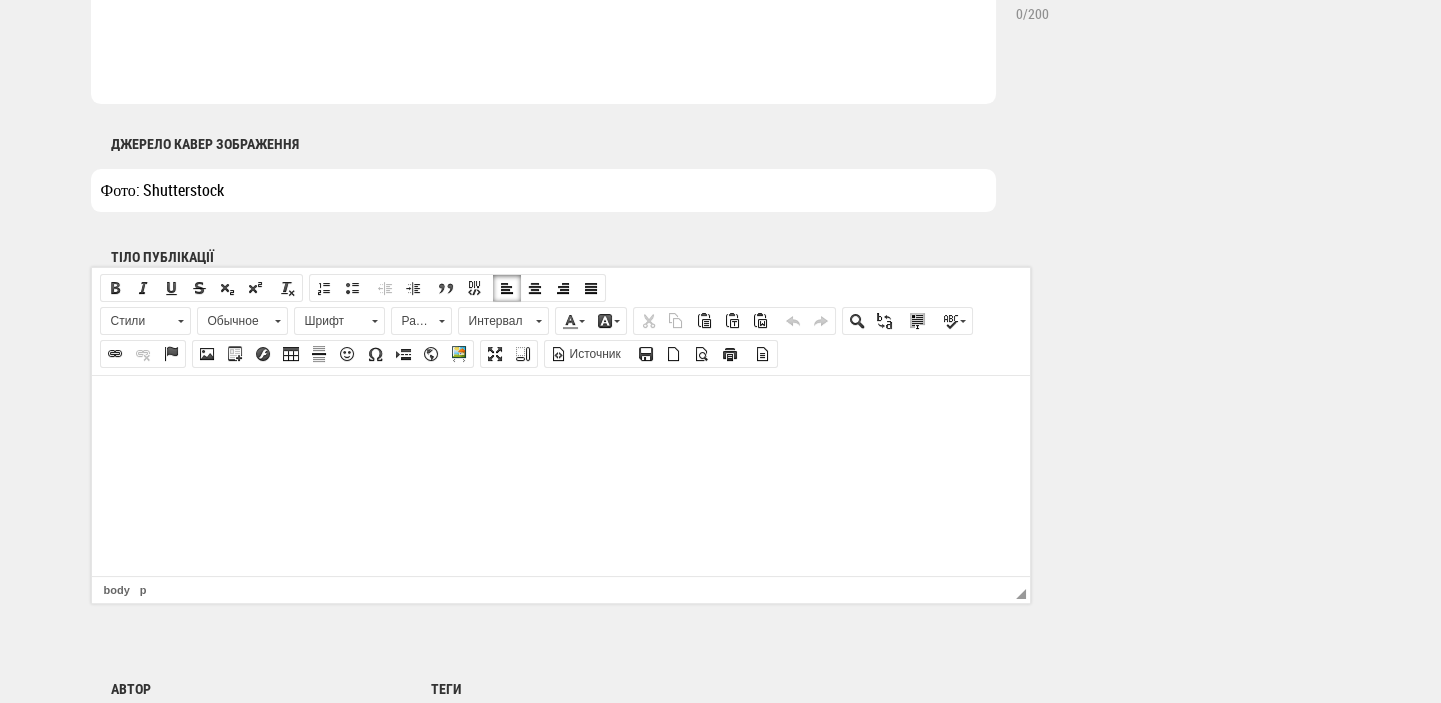 click at bounding box center [560, 405] 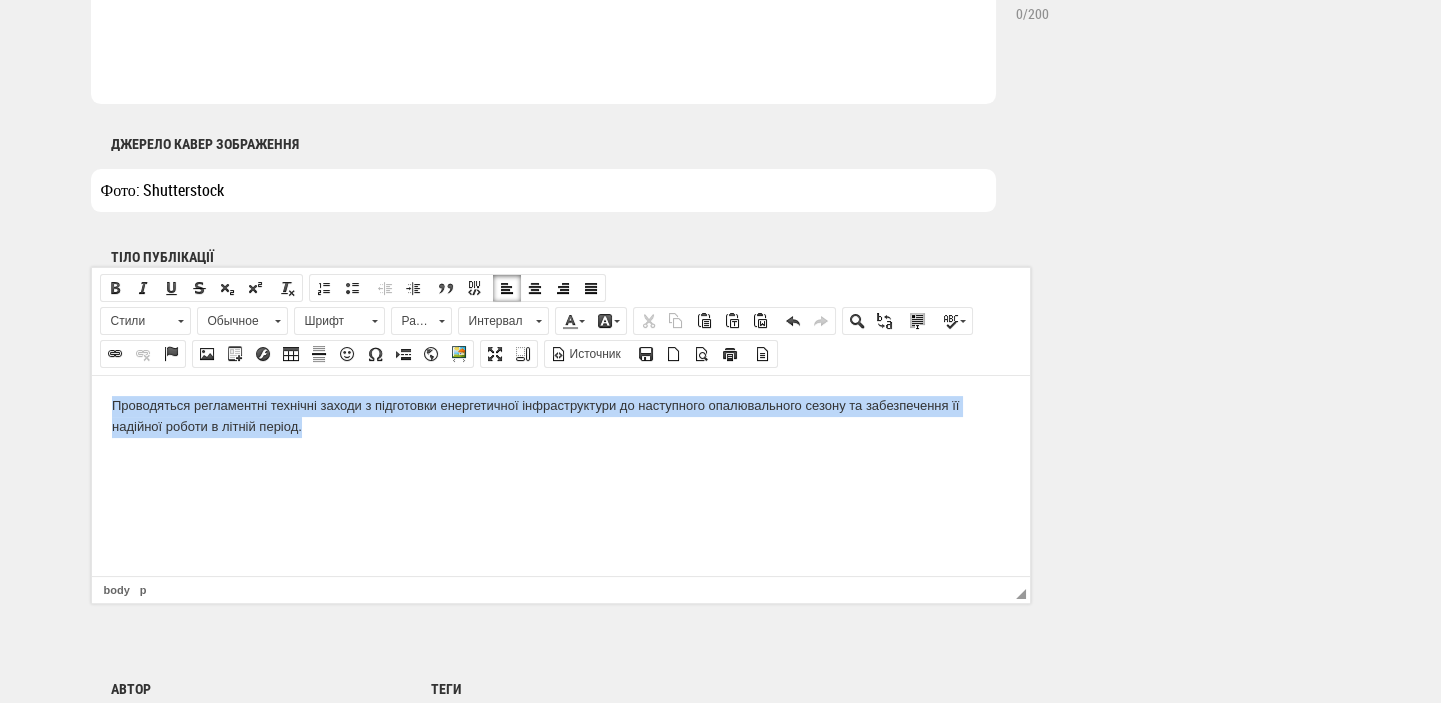 drag, startPoint x: 318, startPoint y: 430, endPoint x: 103, endPoint y: 399, distance: 217.22339 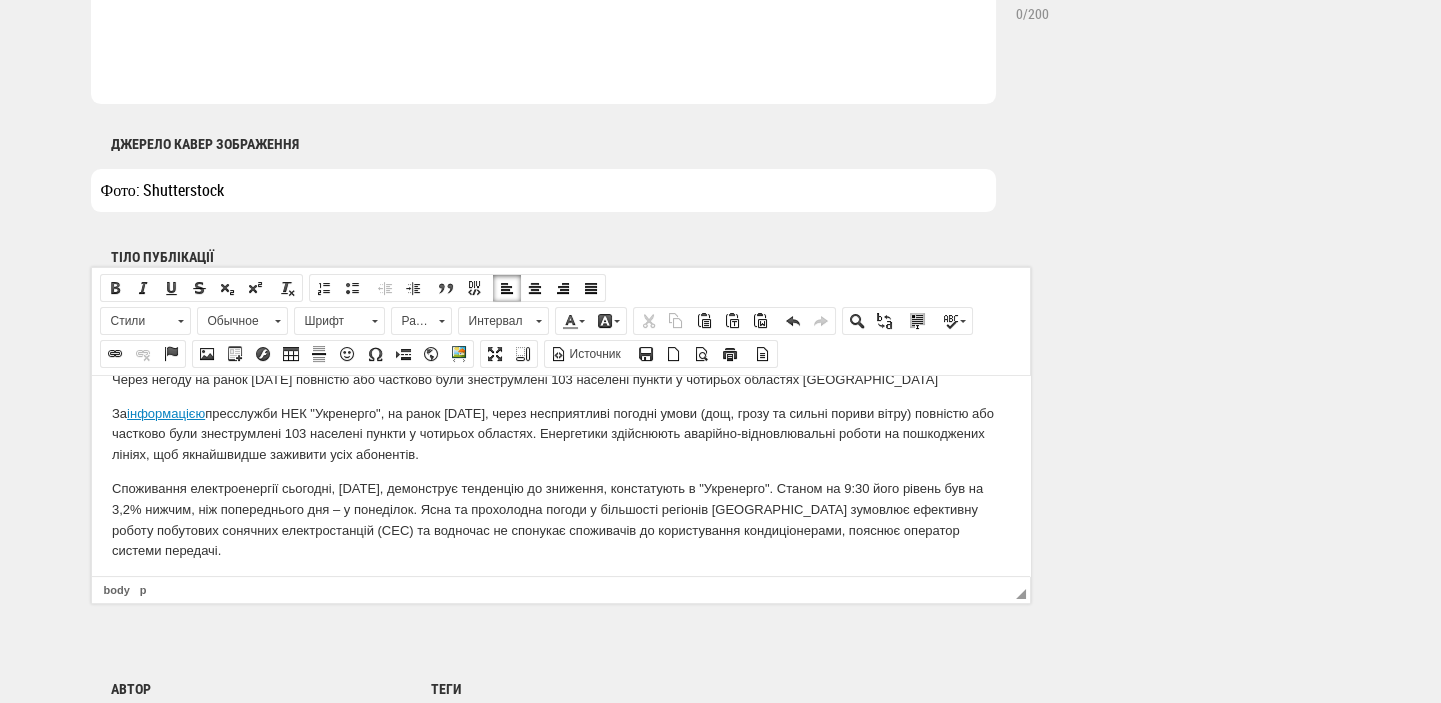 scroll, scrollTop: 0, scrollLeft: 0, axis: both 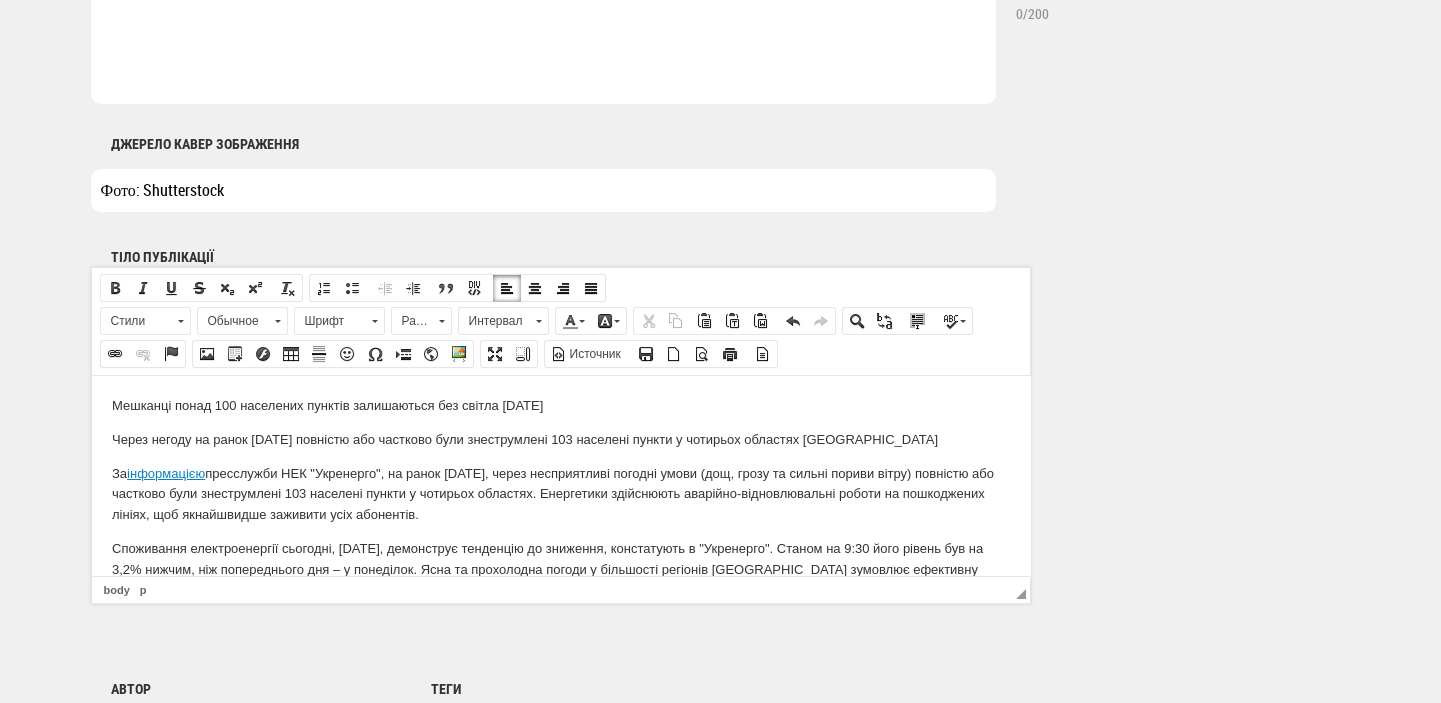 drag, startPoint x: 582, startPoint y: 407, endPoint x: 16, endPoint y: 396, distance: 566.1069 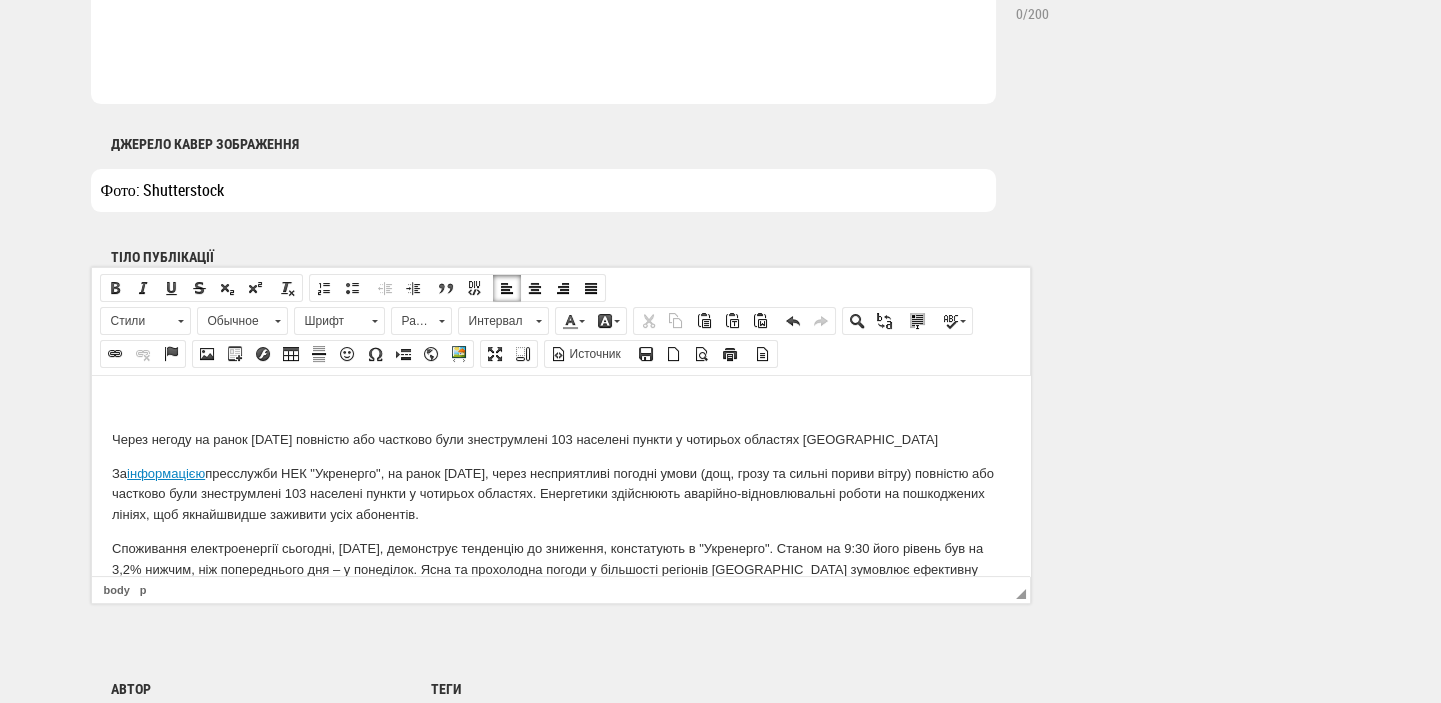 scroll, scrollTop: 848, scrollLeft: 0, axis: vertical 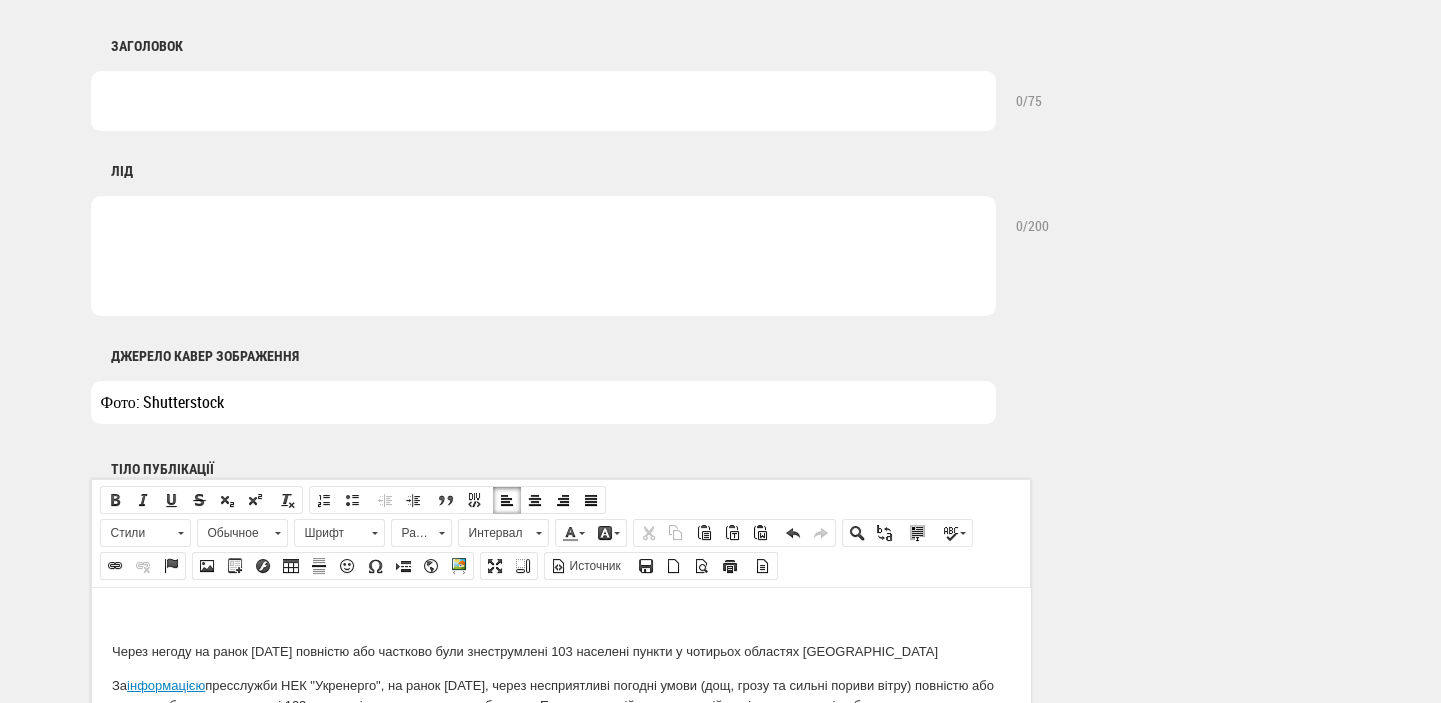 click at bounding box center (543, 101) 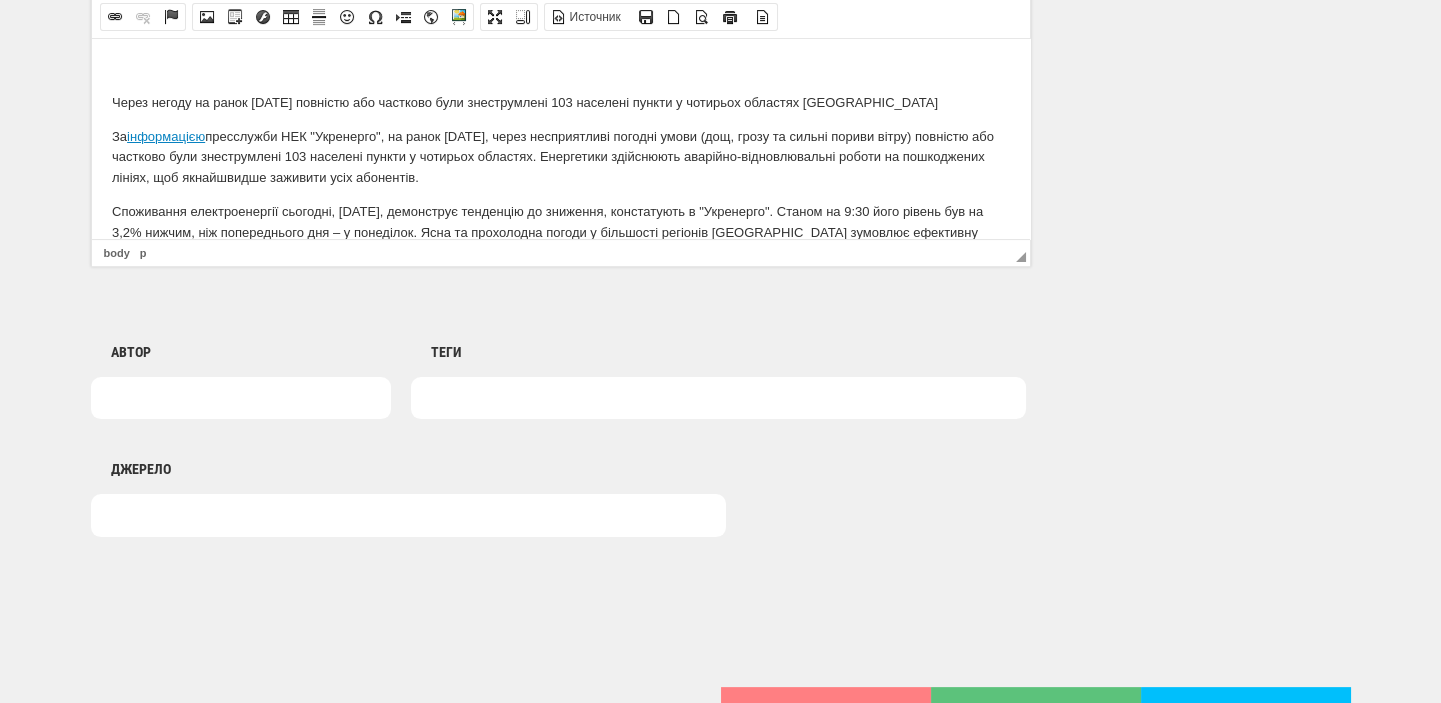 scroll, scrollTop: 1272, scrollLeft: 0, axis: vertical 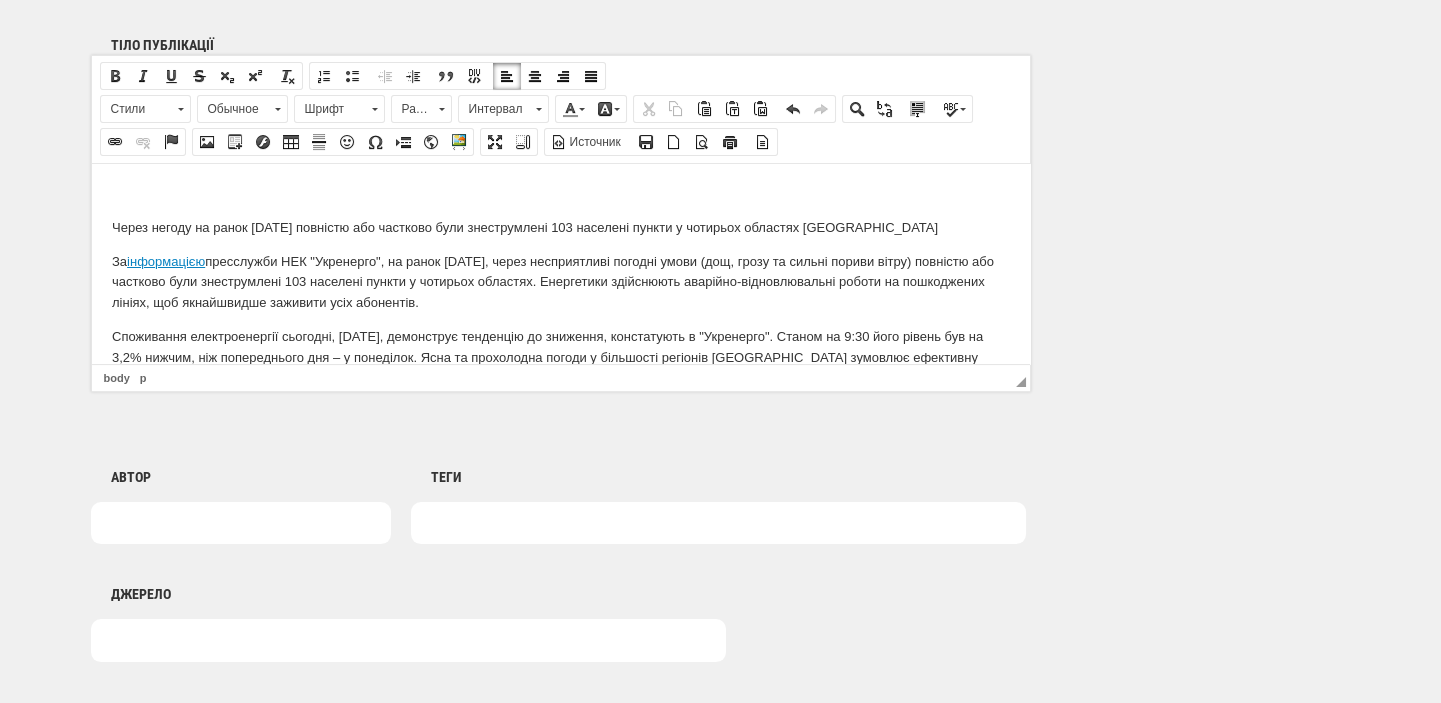 type on "Мешканці понад 100 населених пунктів залишаються без світла [DATE]" 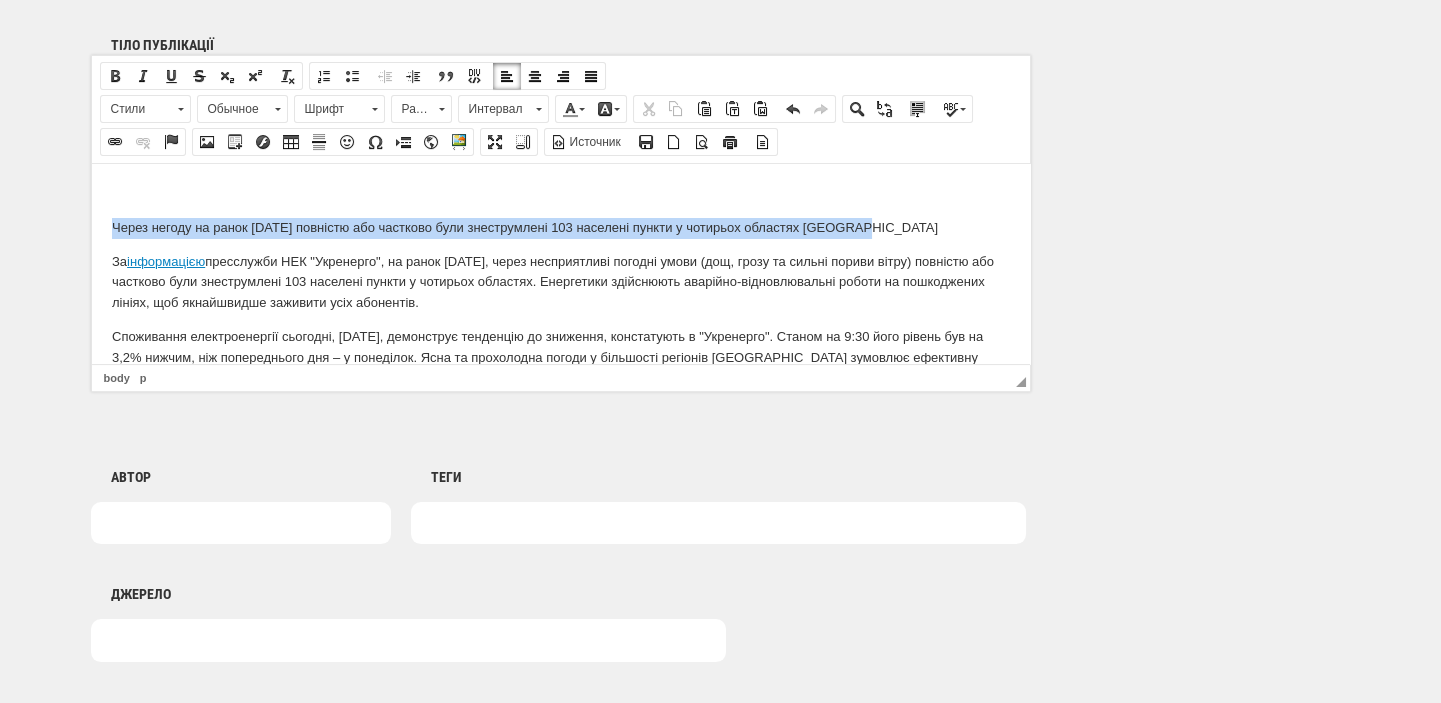 drag, startPoint x: 860, startPoint y: 225, endPoint x: 113, endPoint y: 229, distance: 747.0107 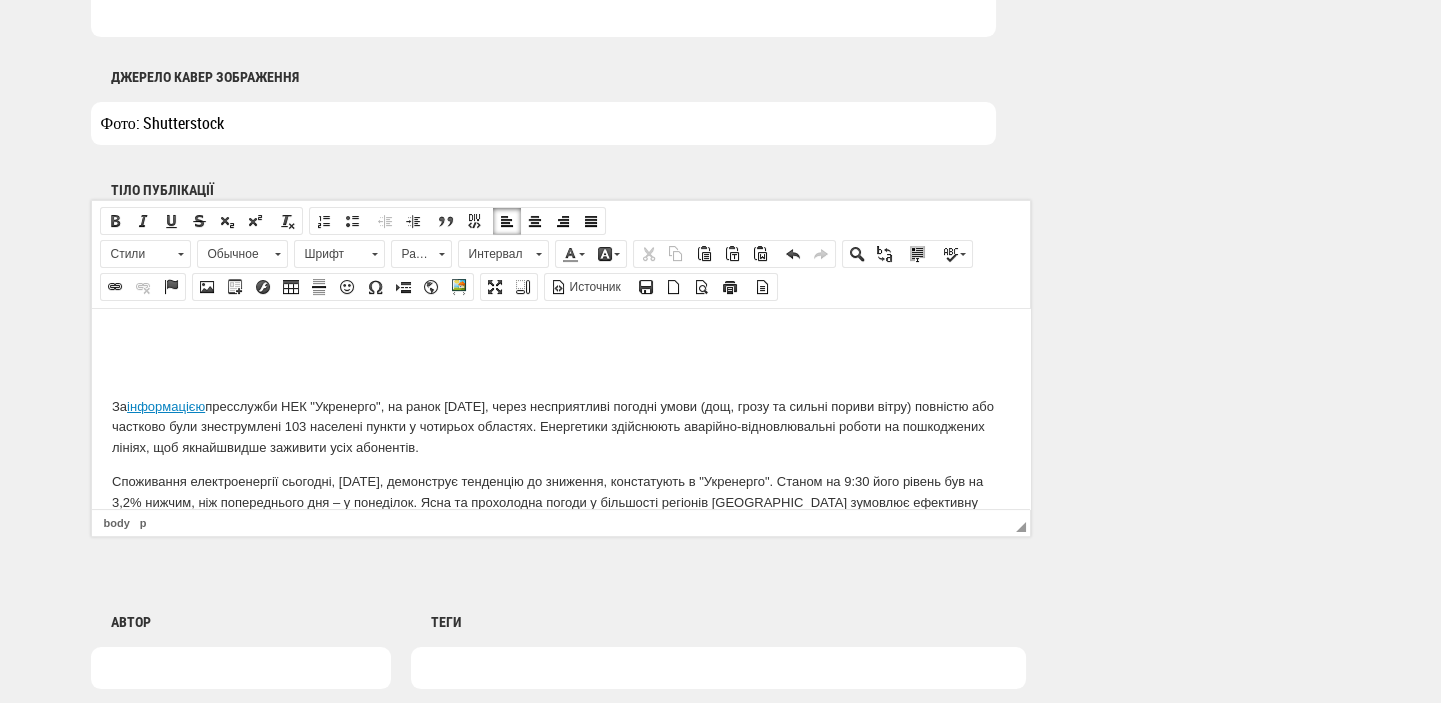 scroll, scrollTop: 848, scrollLeft: 0, axis: vertical 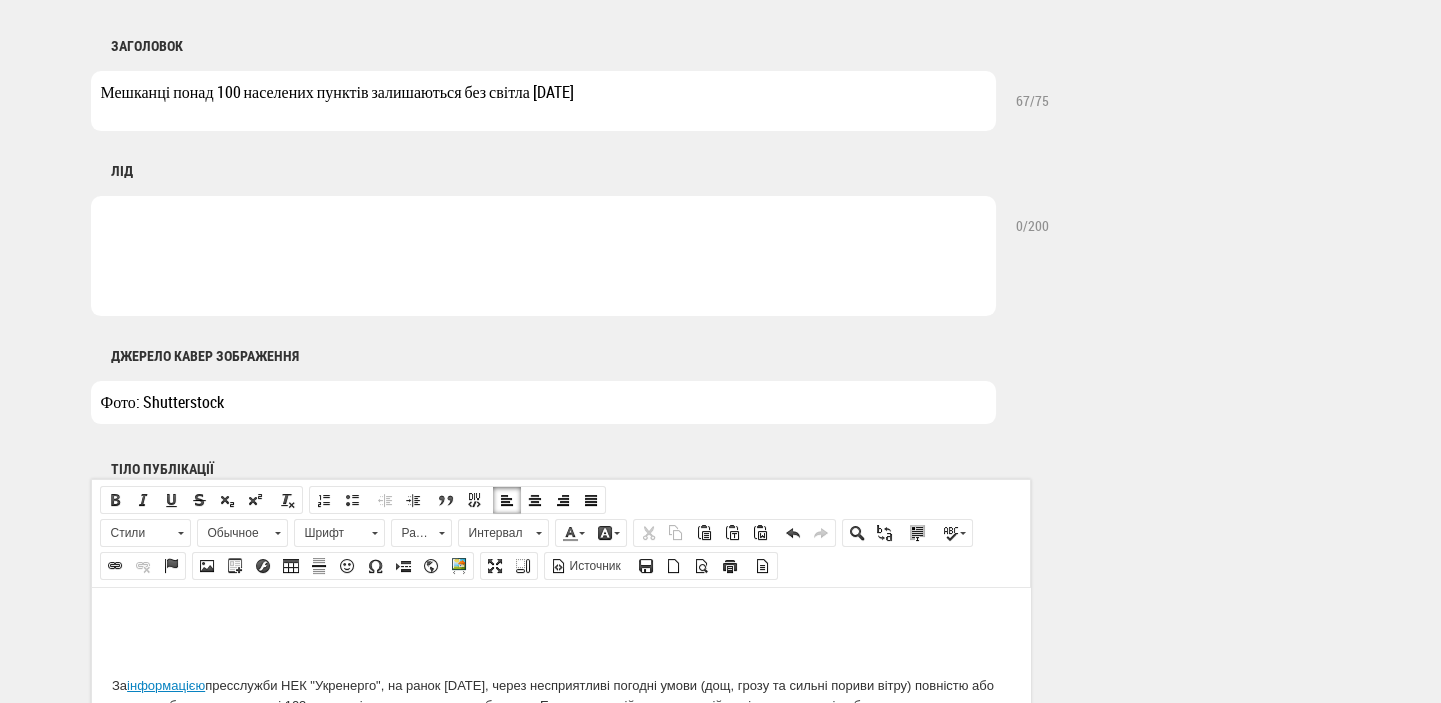 click at bounding box center [543, 256] 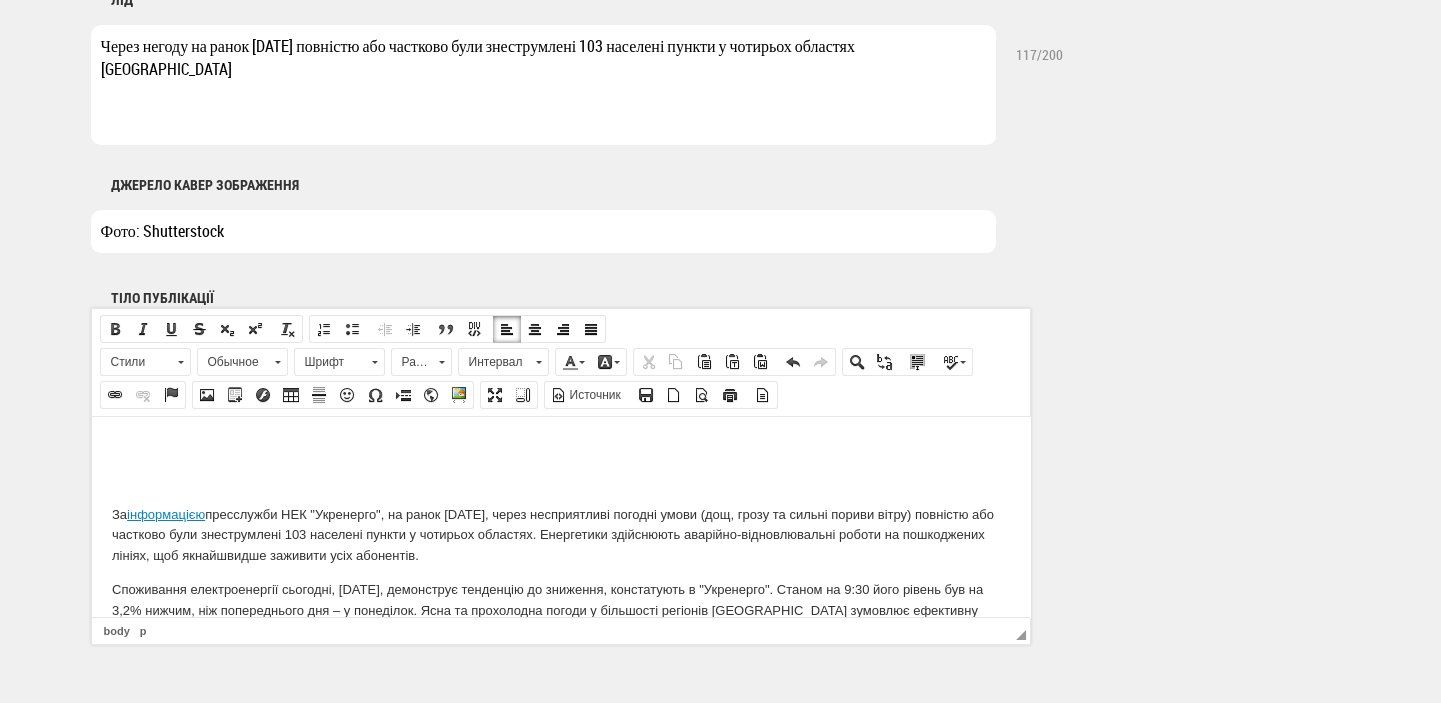 scroll, scrollTop: 1272, scrollLeft: 0, axis: vertical 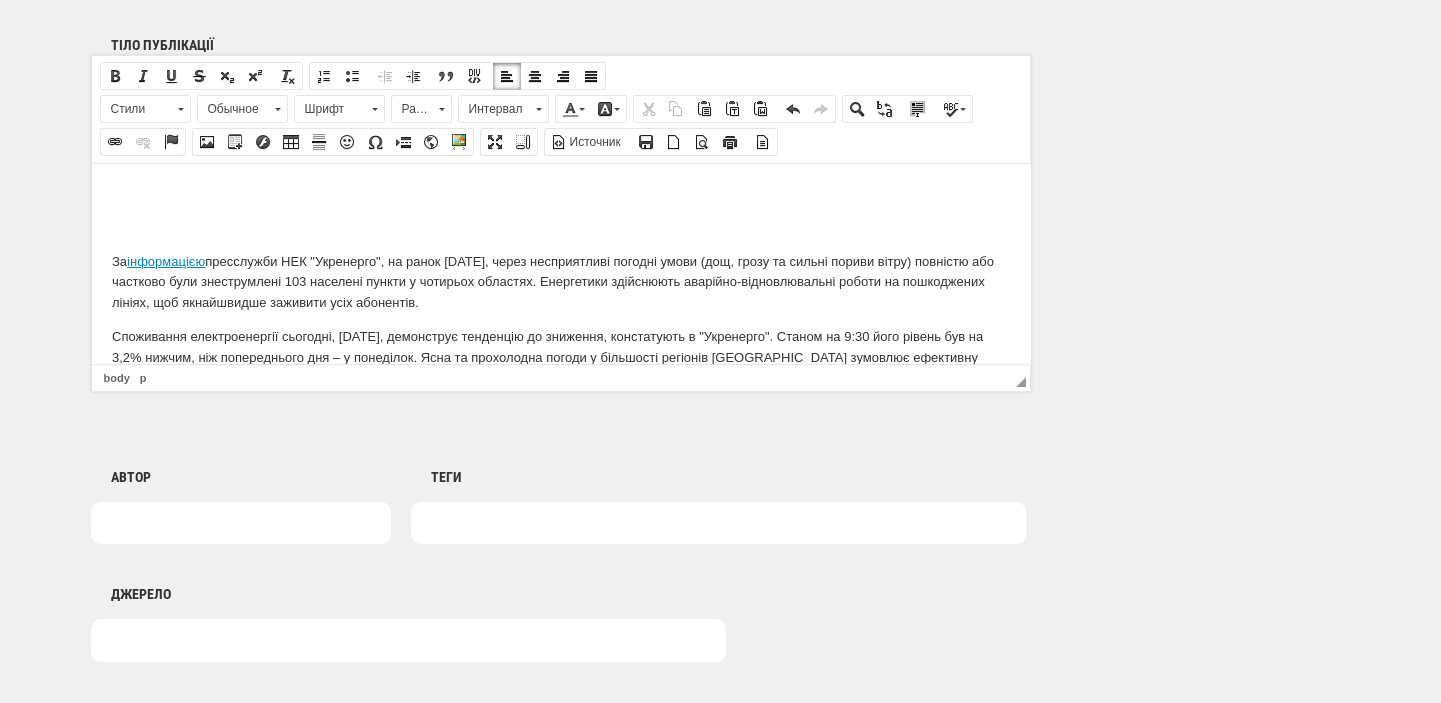 type on "Через негоду на ранок [DATE] повністю або частково були знеструмлені 103 населені пункти у чотирьох областях [GEOGRAPHIC_DATA]" 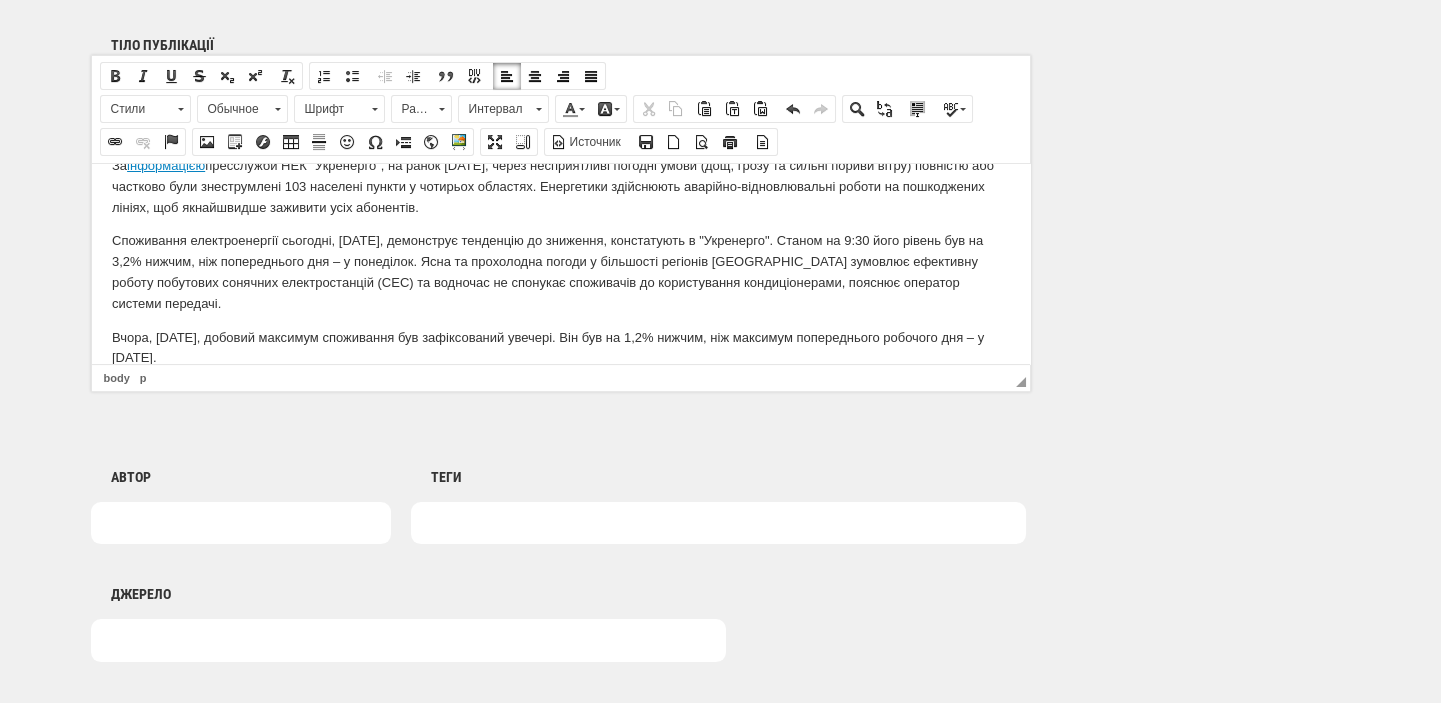 scroll, scrollTop: 0, scrollLeft: 0, axis: both 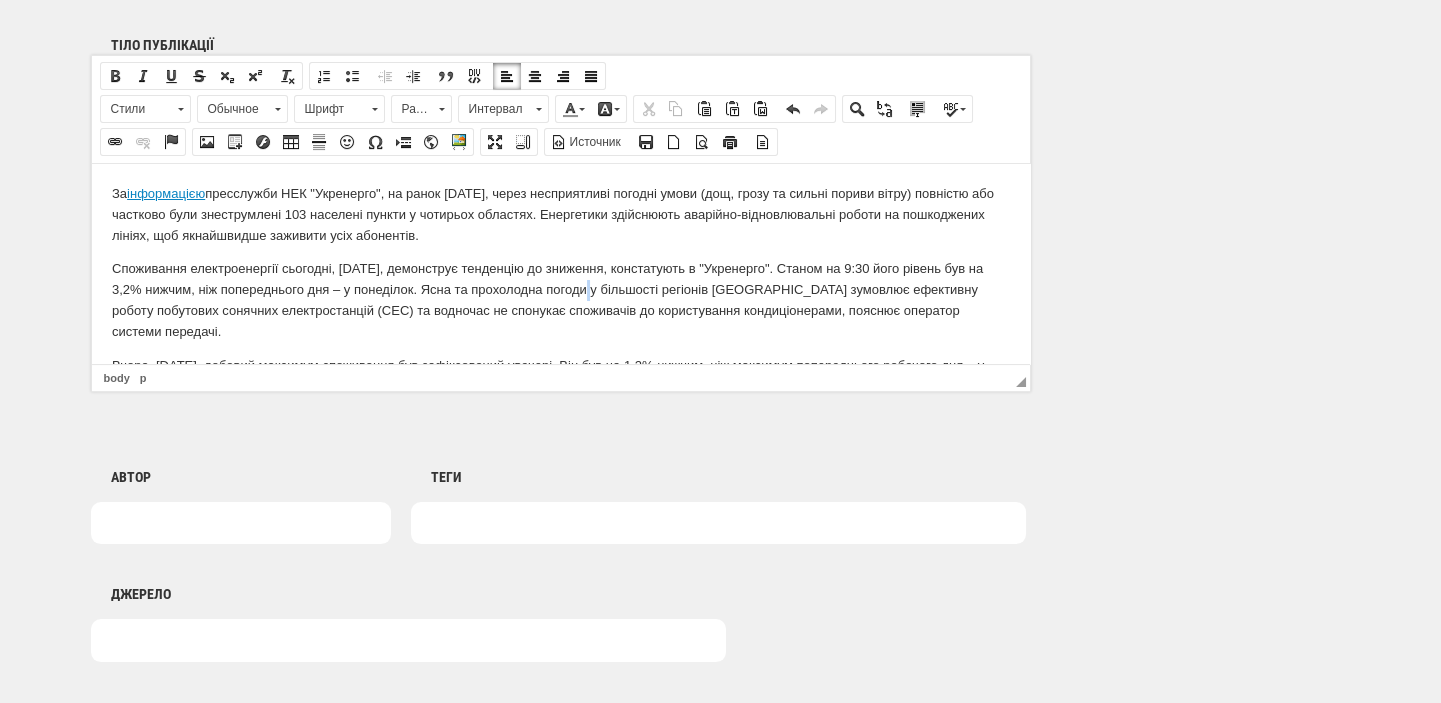 click on "Споживання електроенергії сьогодні, 1 липня, демонструє тенденцію до зниження, констатують в "Укренерго". Станом на 9:30 його рівень був на 3,2% нижчим, ніж попереднього дня – у понеділок. Ясна та прохолодна погоди у більшості регіонів України зумовлює ефективну роботу побутових сонячних електростанцій (СЕС) та водночас не спонукає споживачів до користування кондиціонерами, пояснює оператор системи передачі." at bounding box center [560, 299] 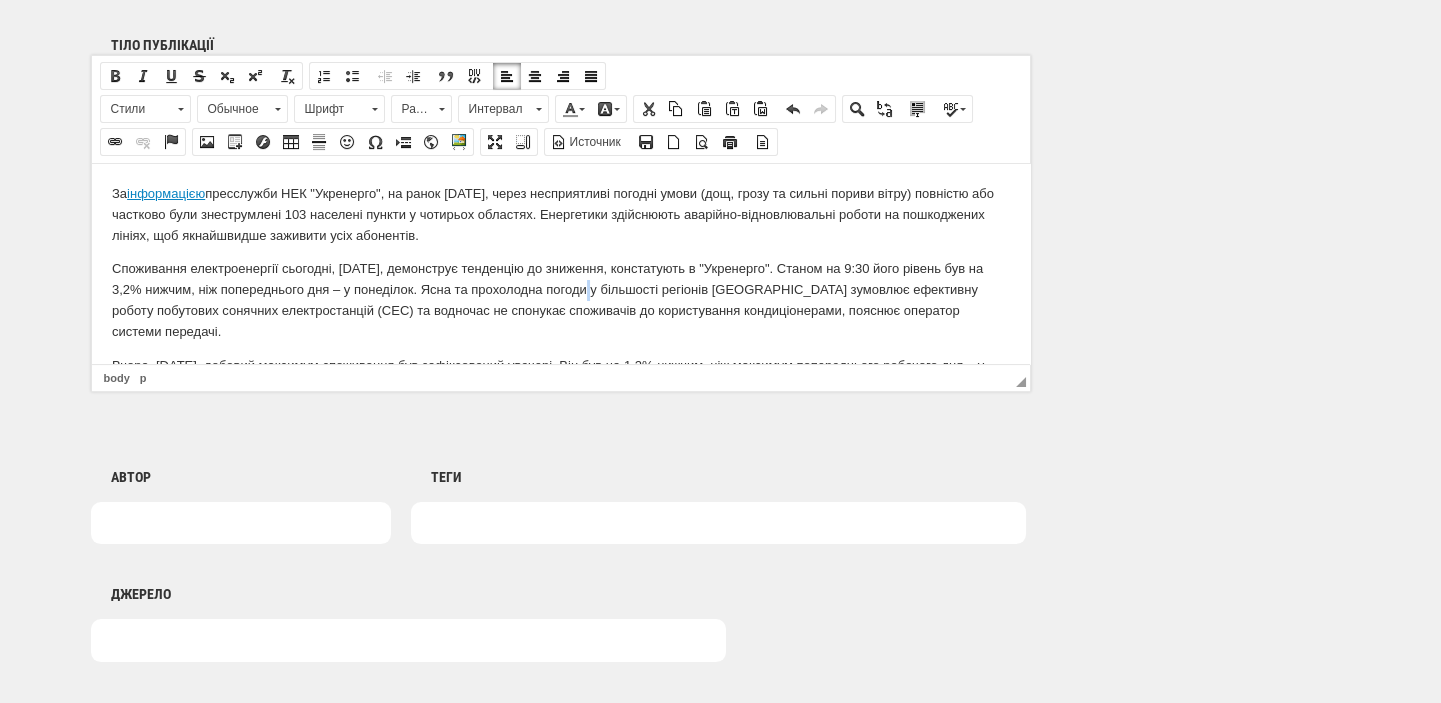 type 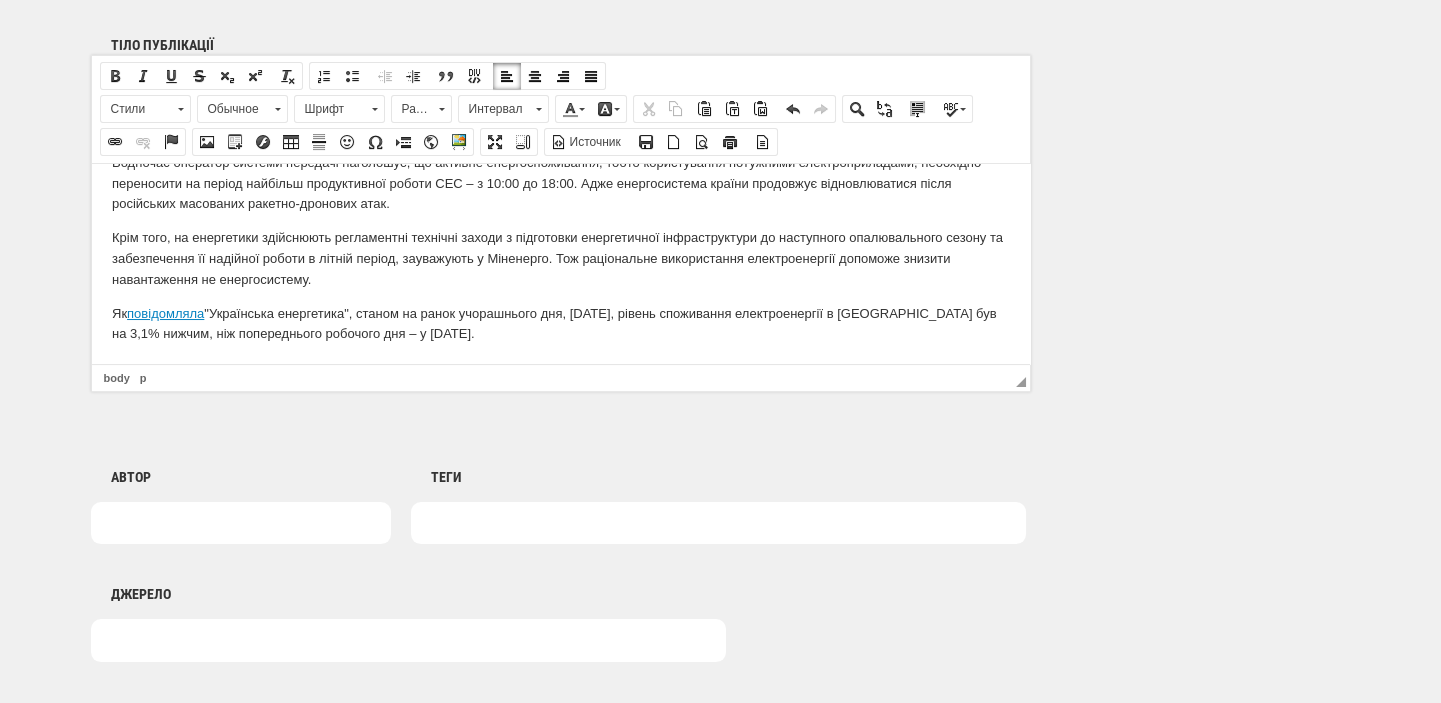 scroll, scrollTop: 1484, scrollLeft: 0, axis: vertical 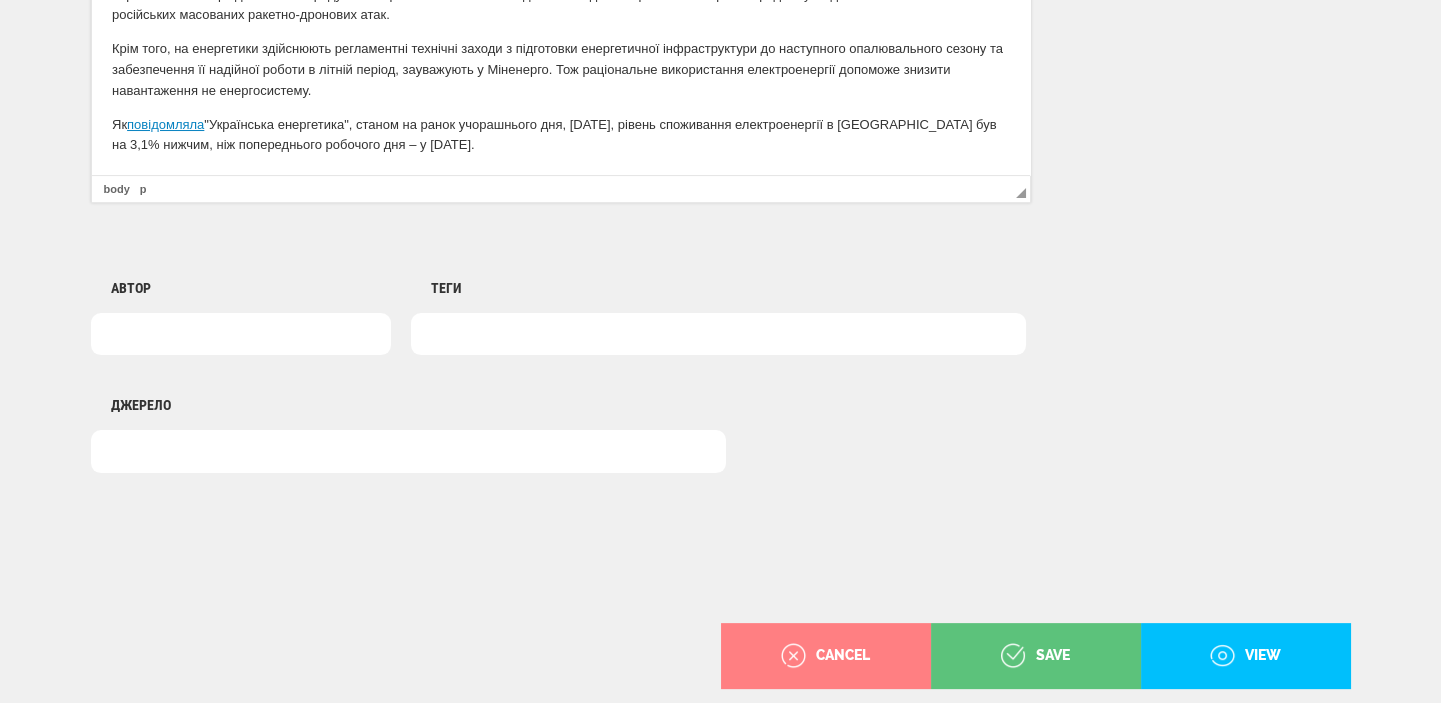 click at bounding box center (718, 334) 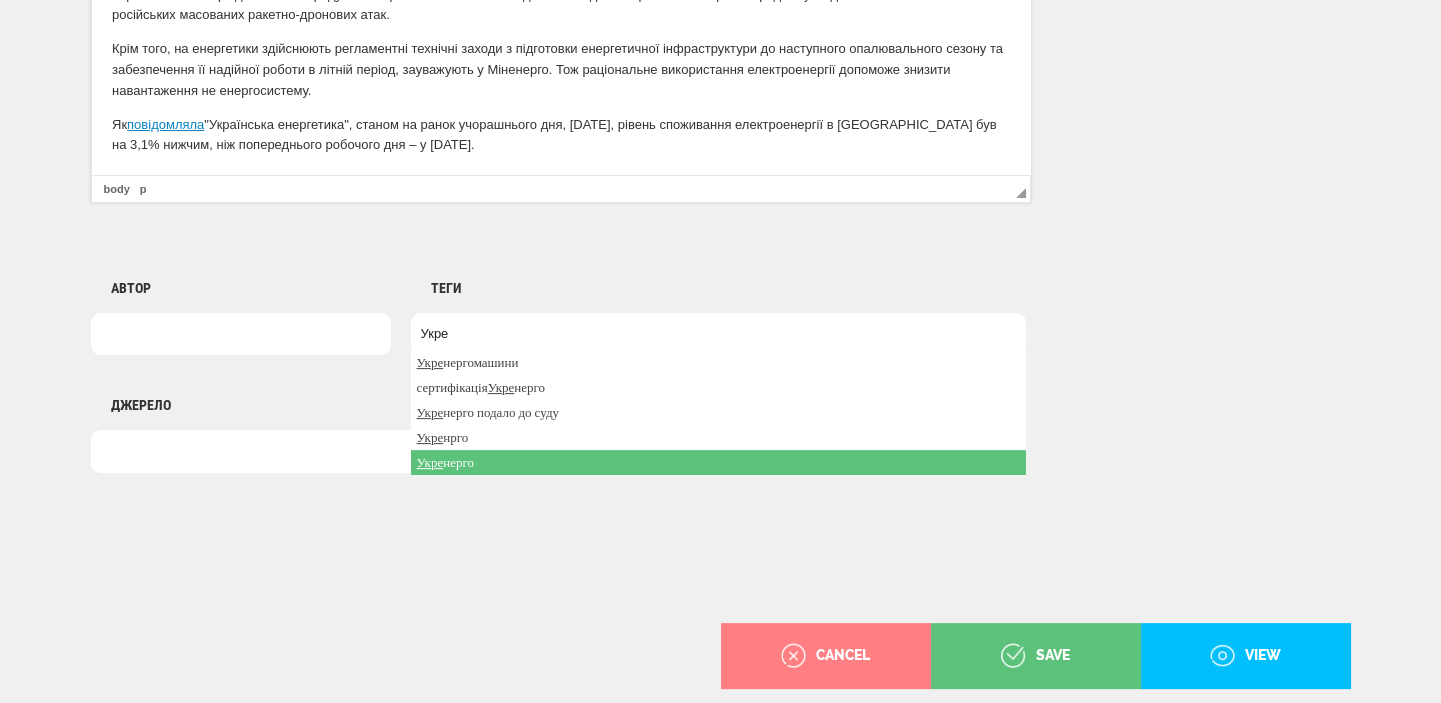 type on "Укре" 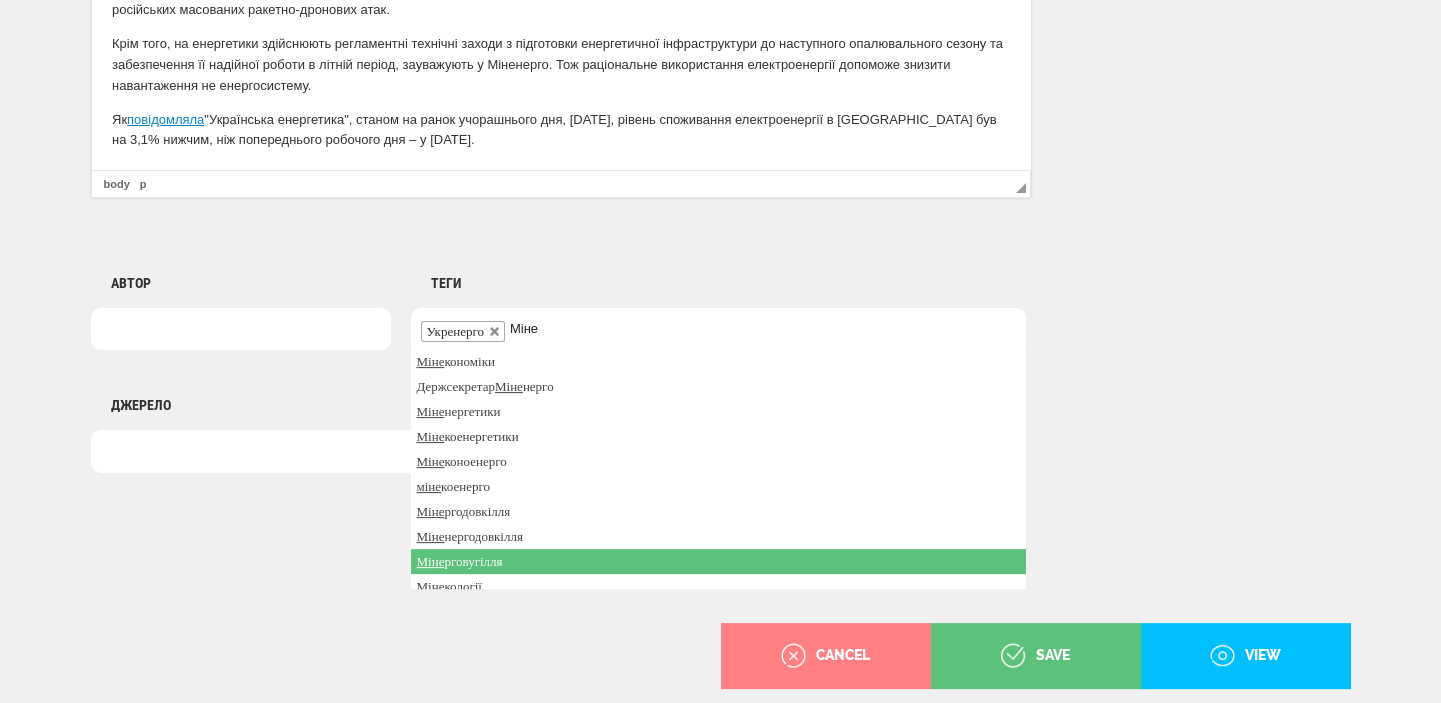 scroll, scrollTop: 85, scrollLeft: 0, axis: vertical 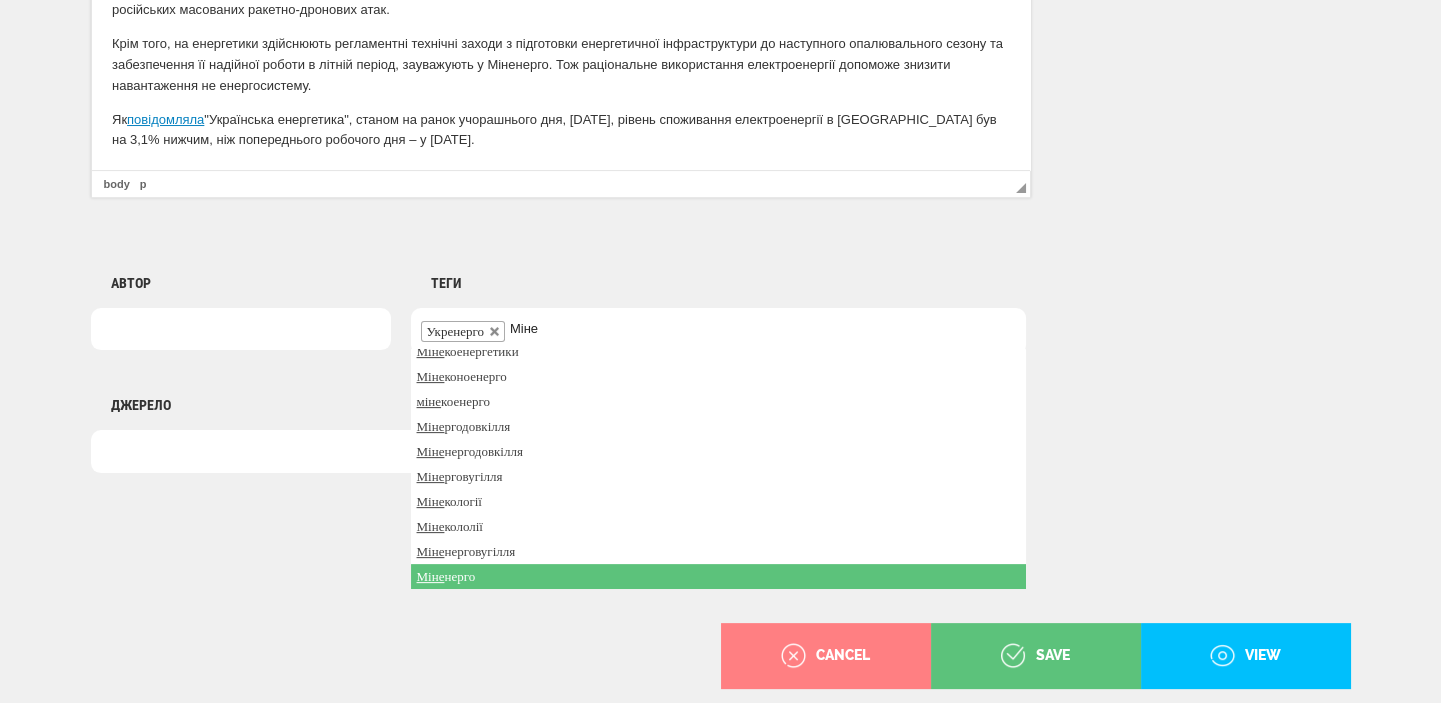 type on "Міне" 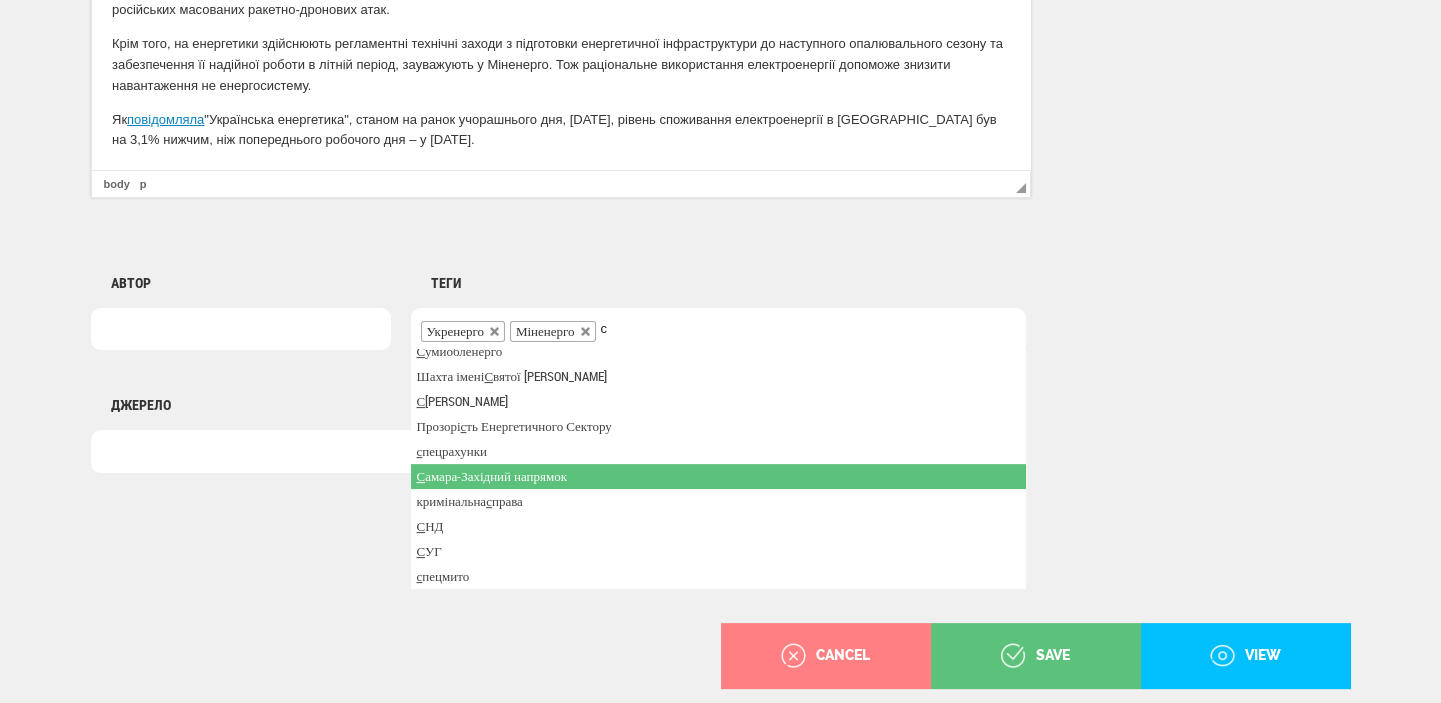 scroll, scrollTop: 0, scrollLeft: 0, axis: both 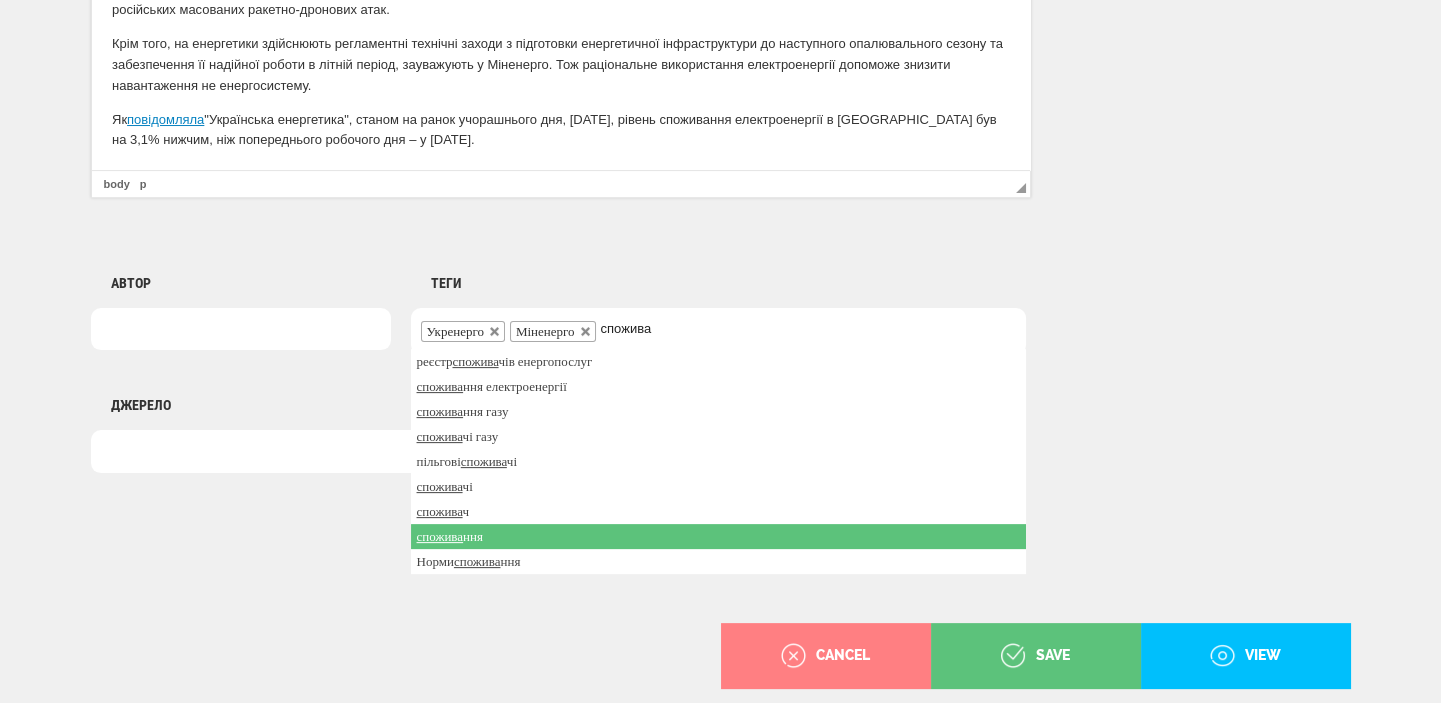 type on "спожива" 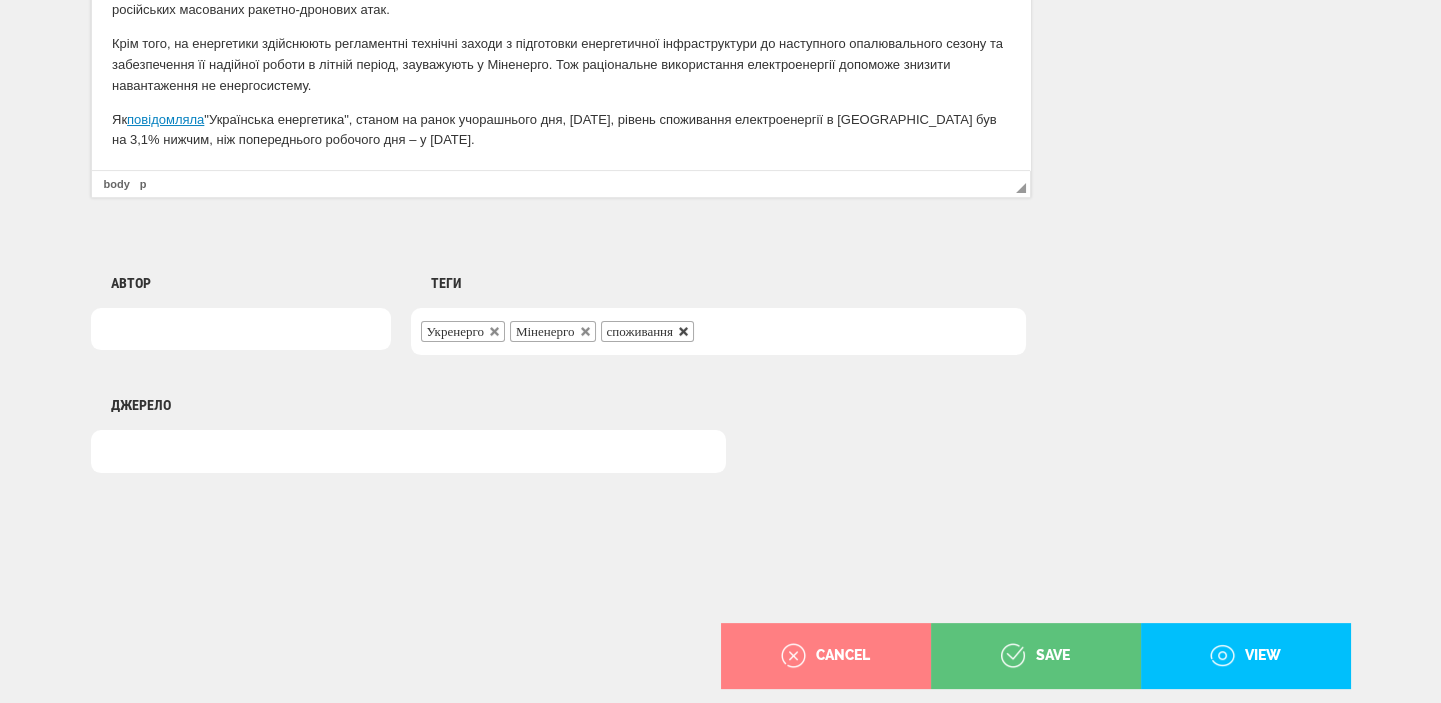 click at bounding box center [684, 332] 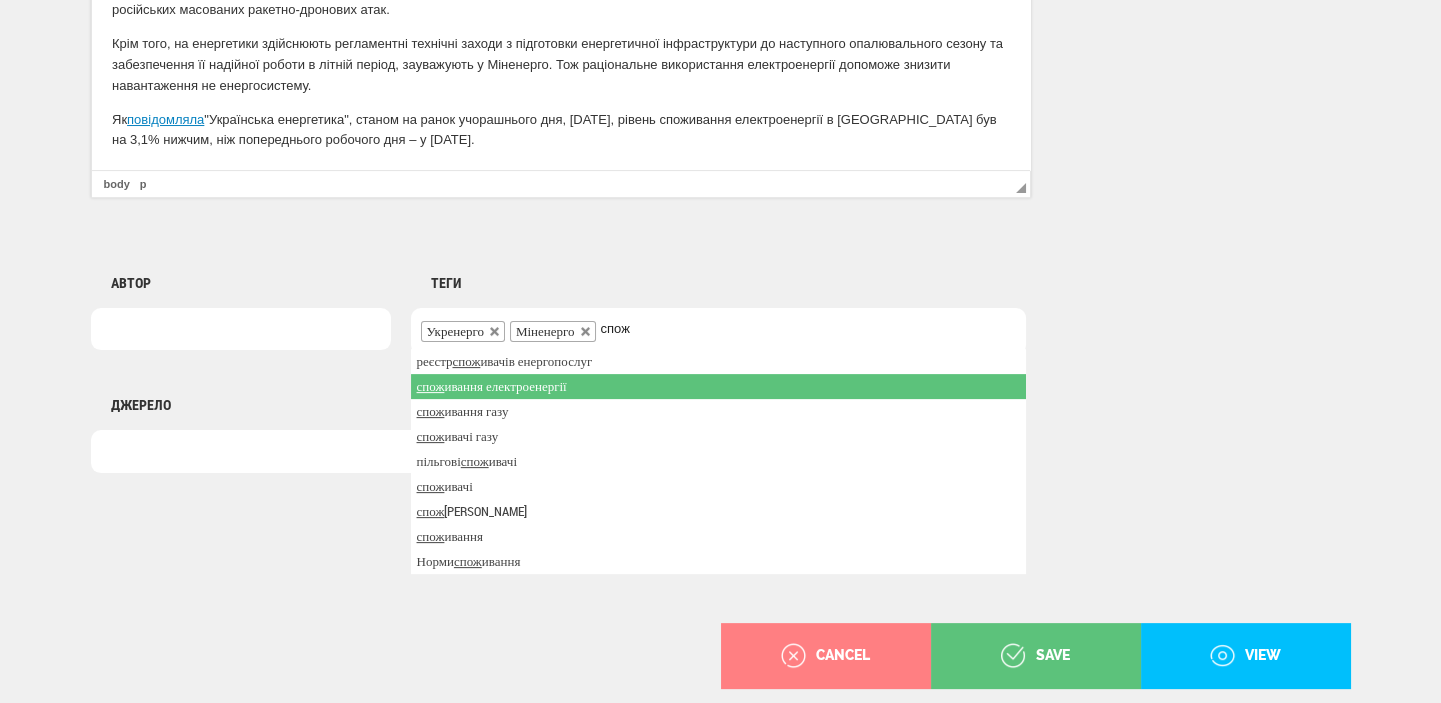type on "спож" 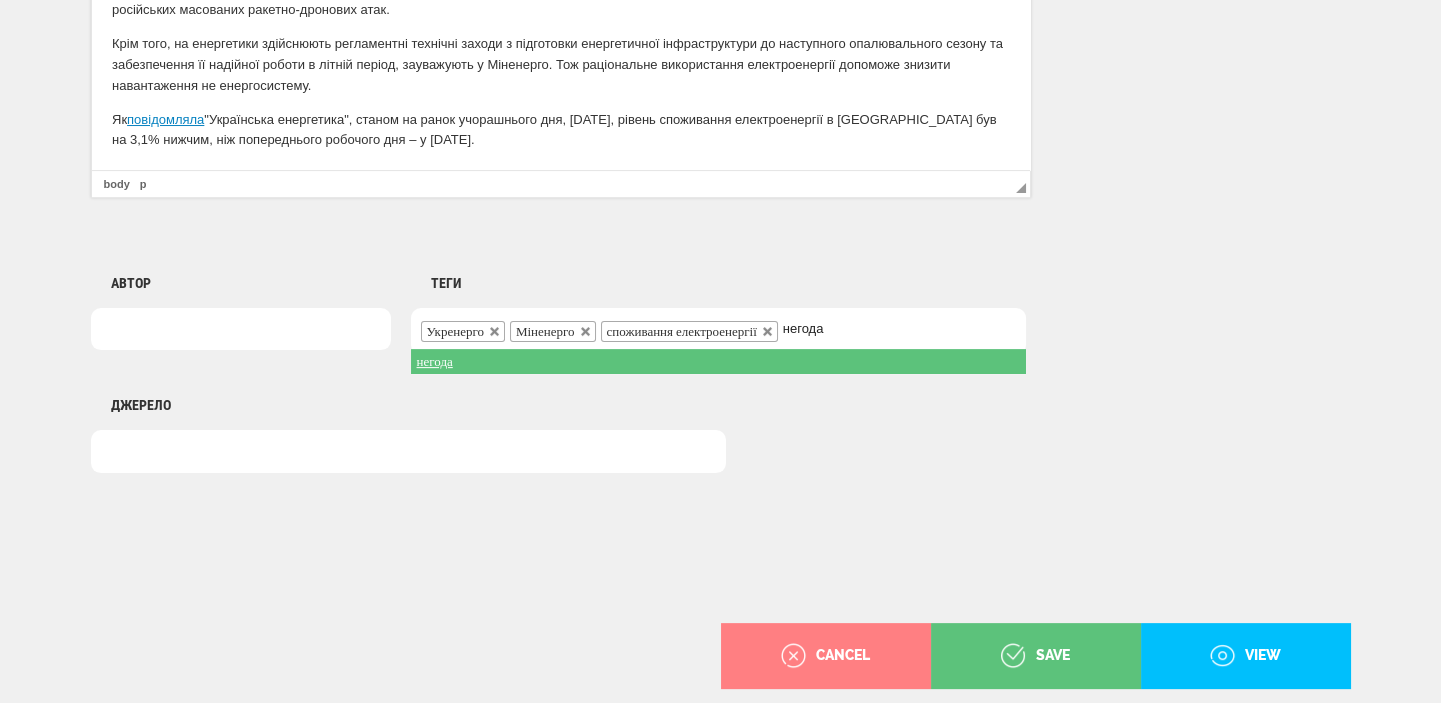 type on "негода" 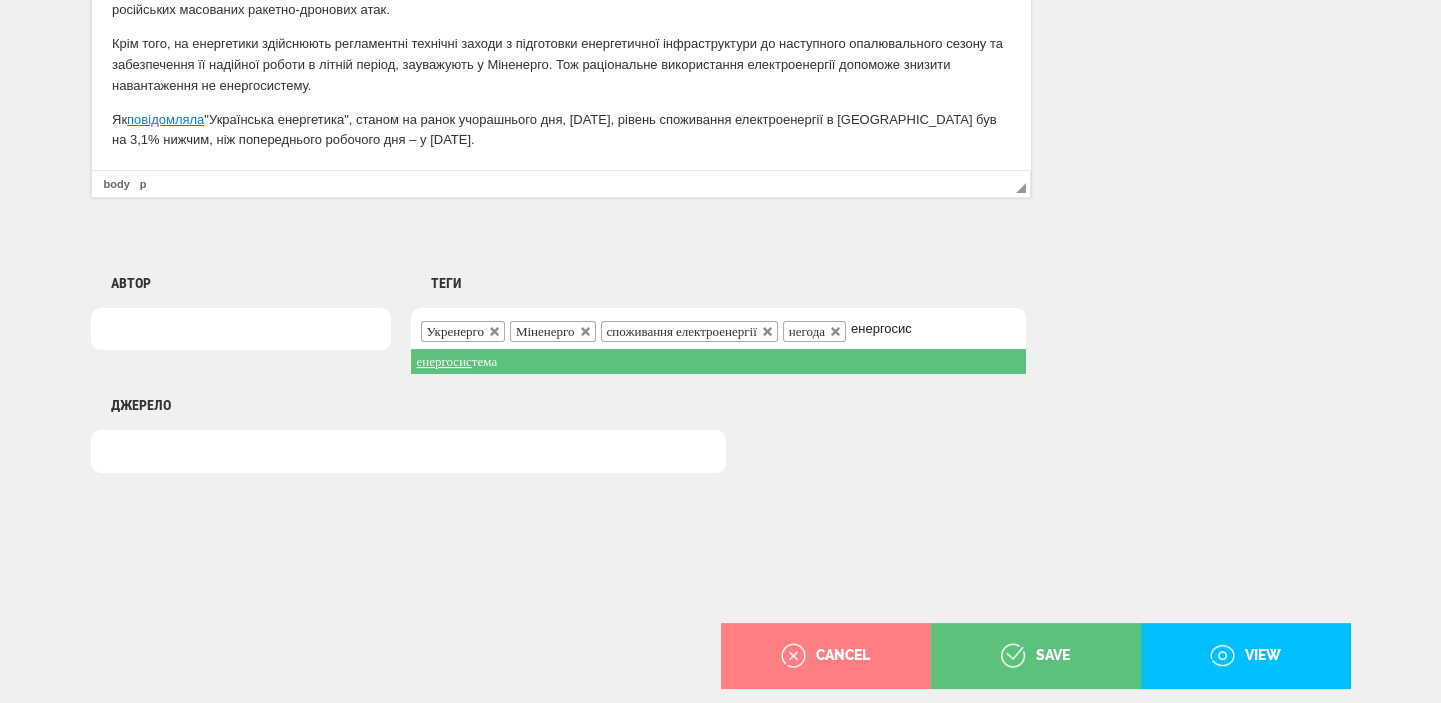 type on "енергосис" 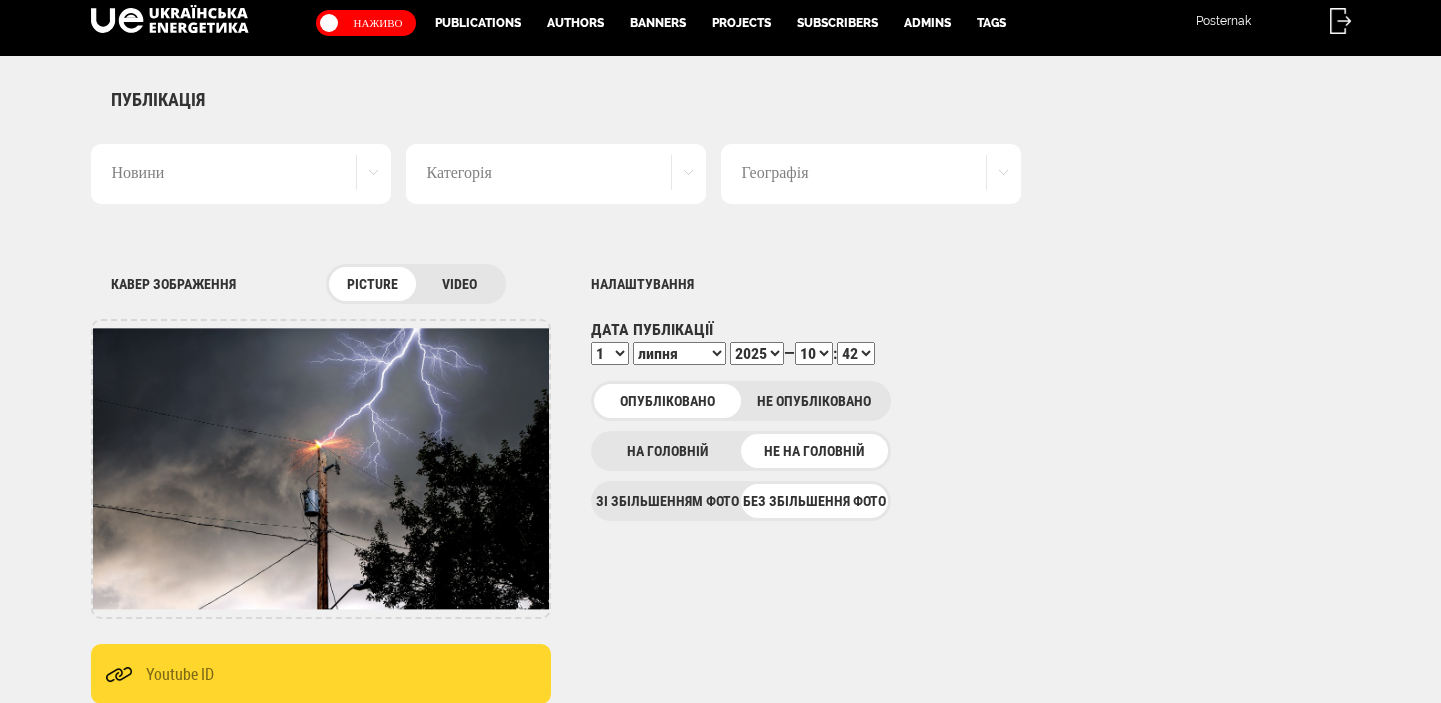 scroll, scrollTop: 0, scrollLeft: 0, axis: both 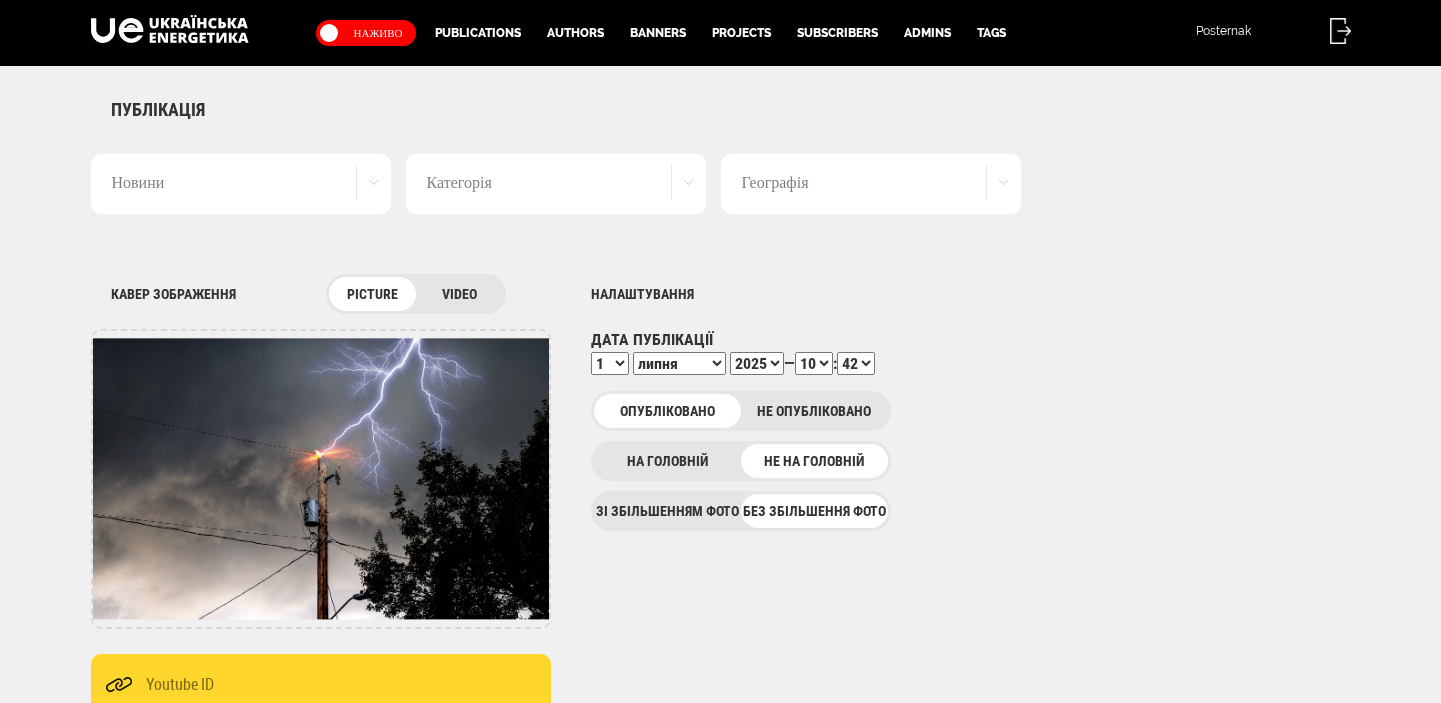 click on "00
01
02
03
04
05
06
07
08
09
10
11
12
13
14
15
16
17
18
19
20
21
22
23
24
25
26
27
28
29
30
31
32
33
34
35
36
37
38
39
40
41
42
43
44
45
46
47
48
49
50
51
52
53
54
55
56
57
58
59" at bounding box center (856, 363) 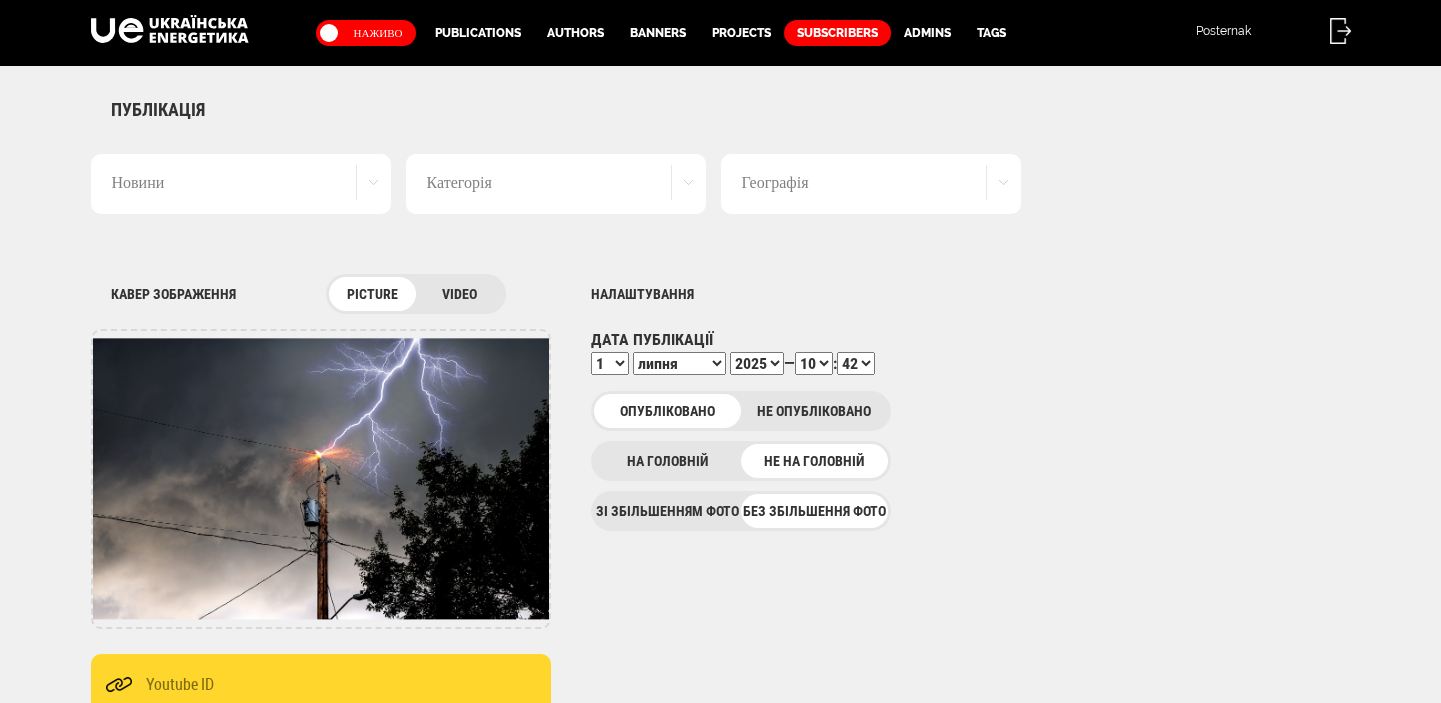 select on "05" 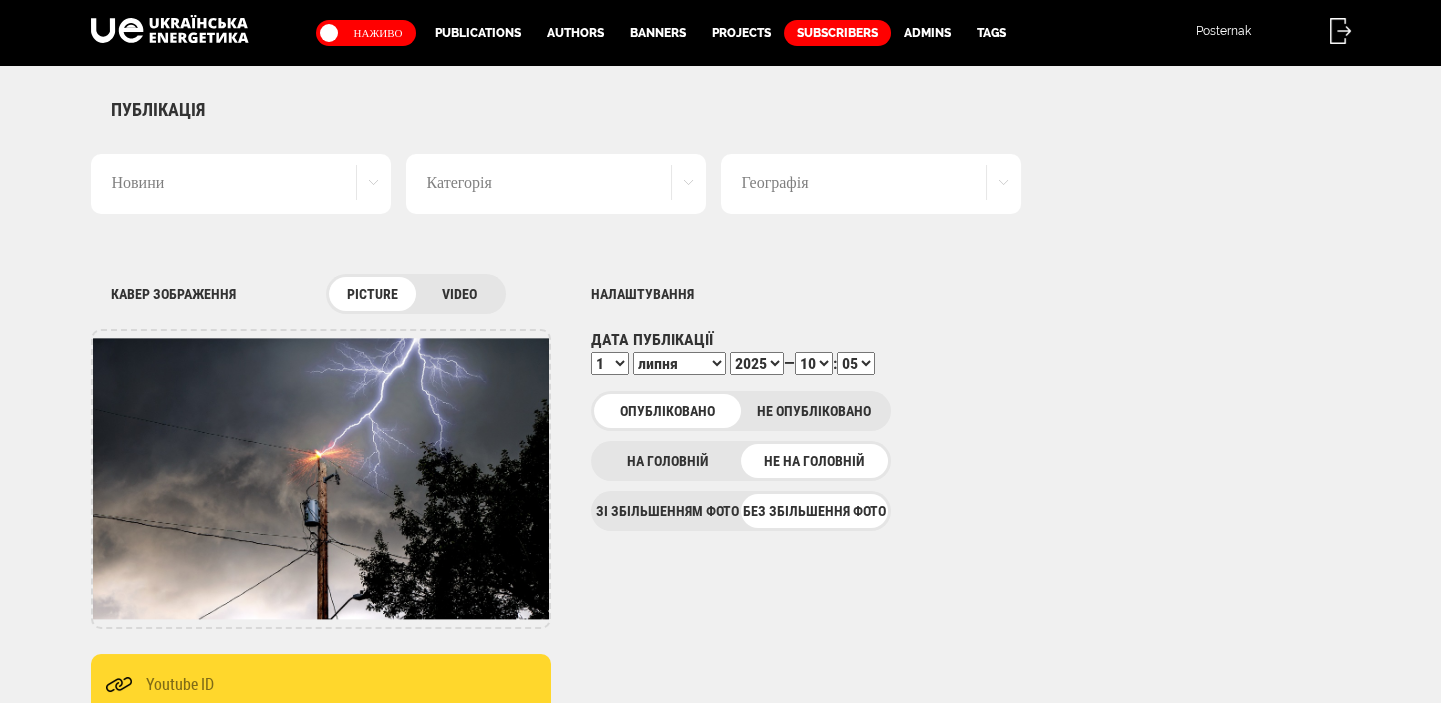 click on "00
01
02
03
04
05
06
07
08
09
10
11
12
13
14
15
16
17
18
19
20
21
22
23
24
25
26
27
28
29
30
31
32
33
34
35
36
37
38
39
40
41
42
43
44
45
46
47
48
49
50
51
52
53
54
55
56
57
58
59" at bounding box center [856, 363] 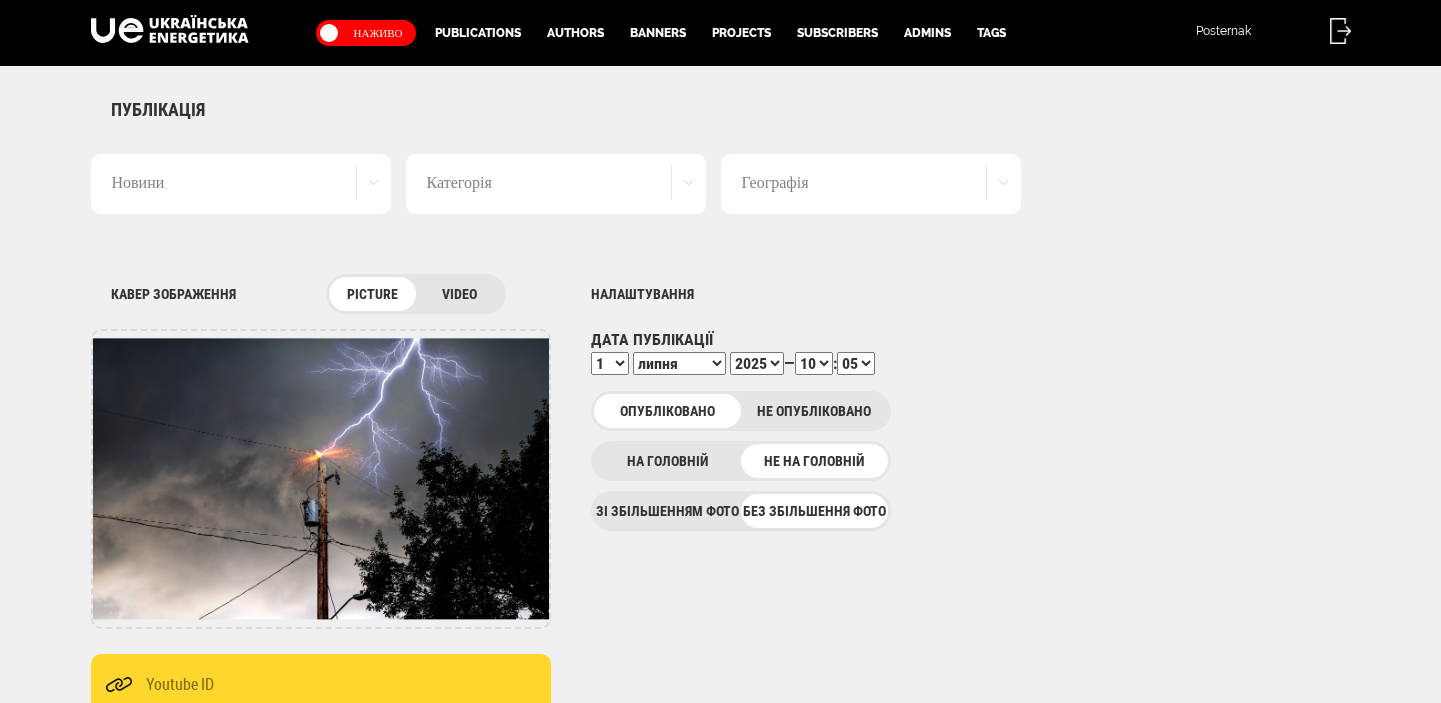 click on "00
01
02
03
04
05
06
07
08
09
10
11
12
13
14
15
16
17
18
19
20
21
22
23" at bounding box center [814, 363] 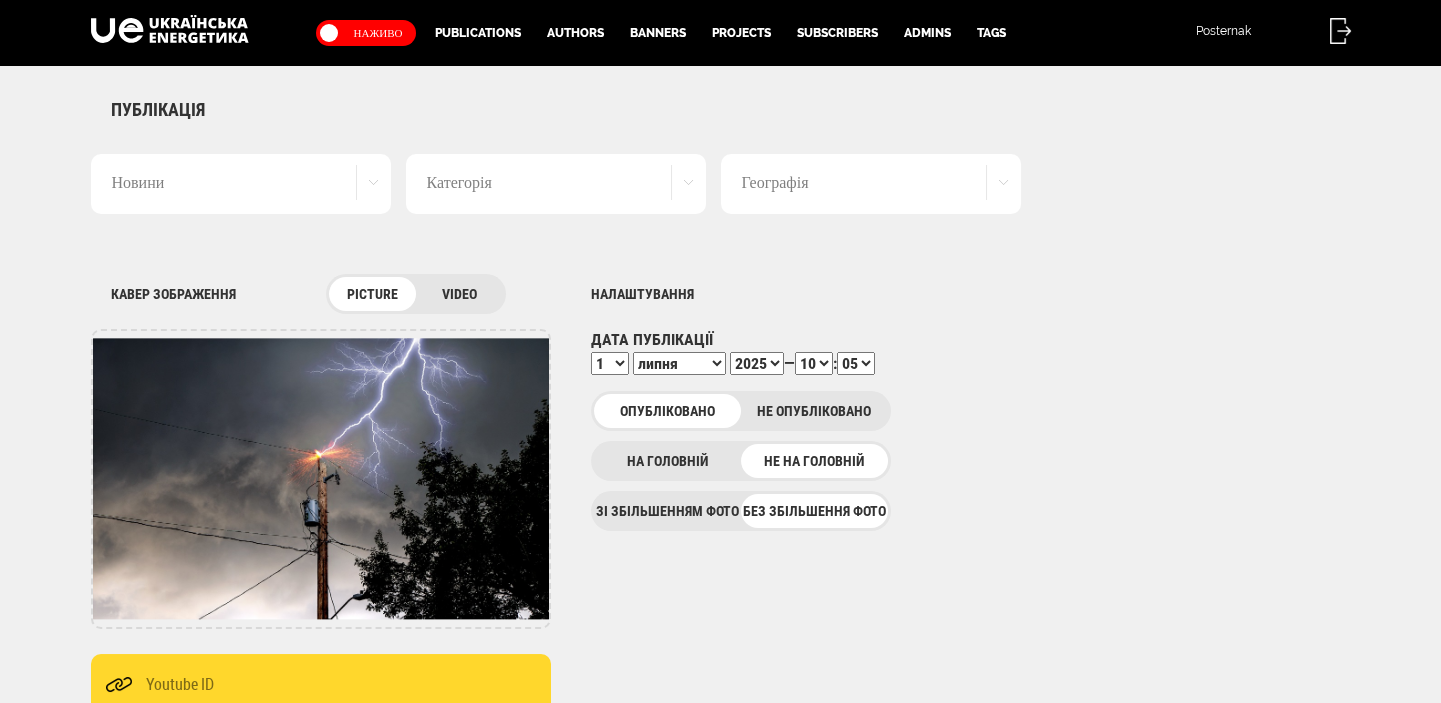 select on "11" 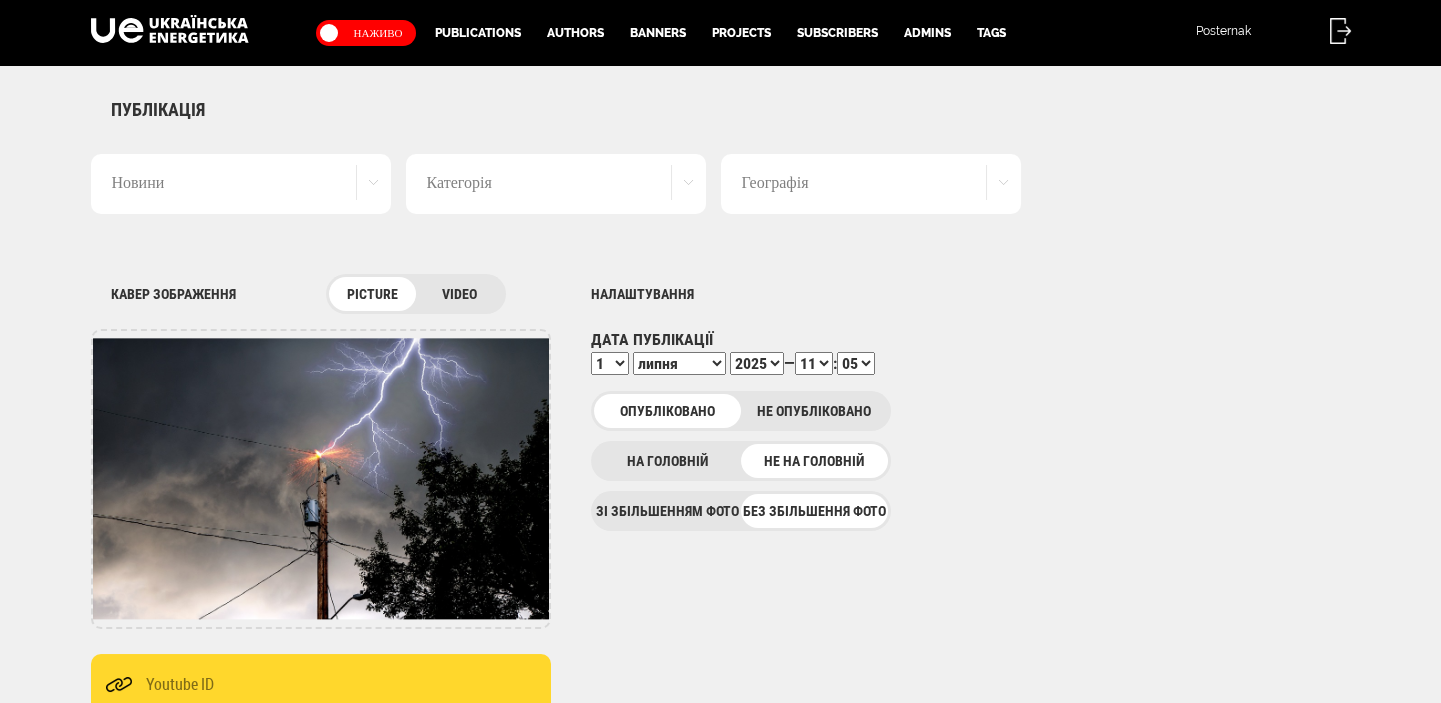 click on "00
01
02
03
04
05
06
07
08
09
10
11
12
13
14
15
16
17
18
19
20
21
22
23" at bounding box center [814, 363] 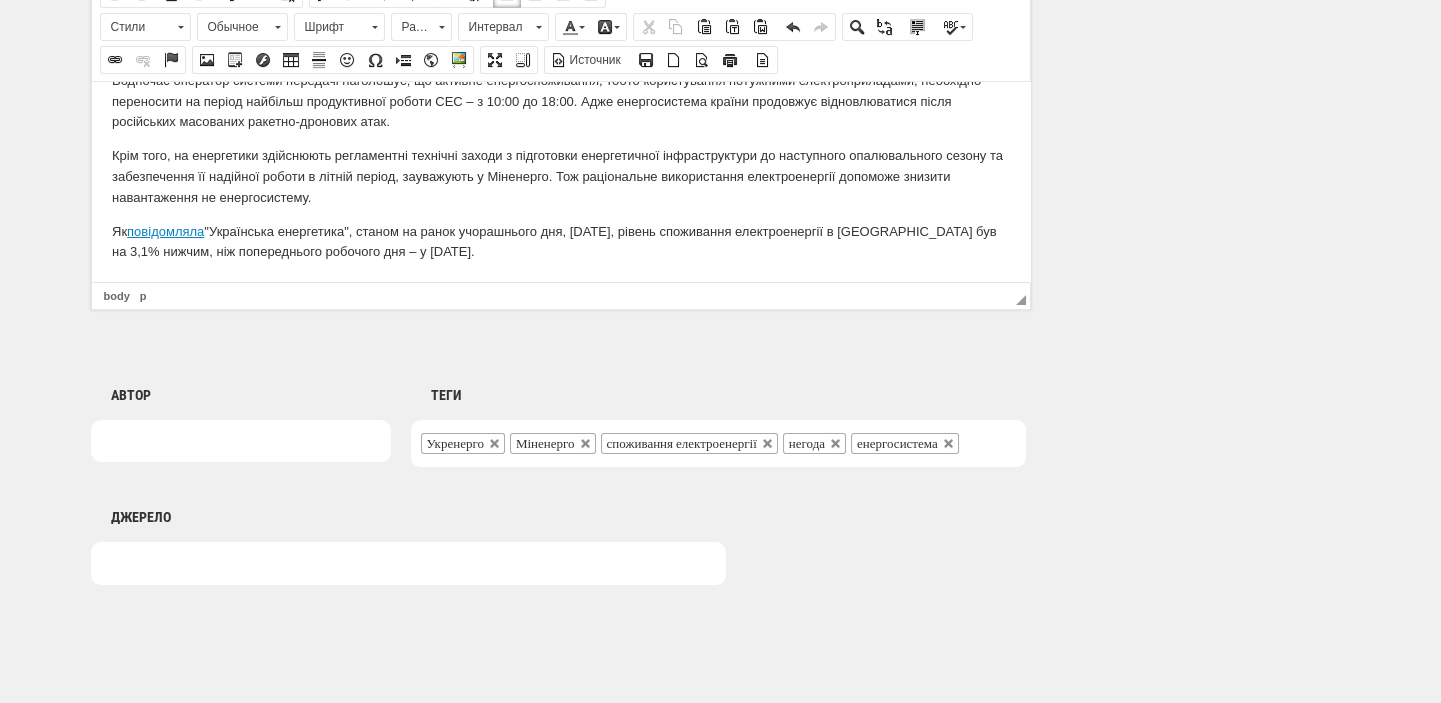 scroll, scrollTop: 1498, scrollLeft: 0, axis: vertical 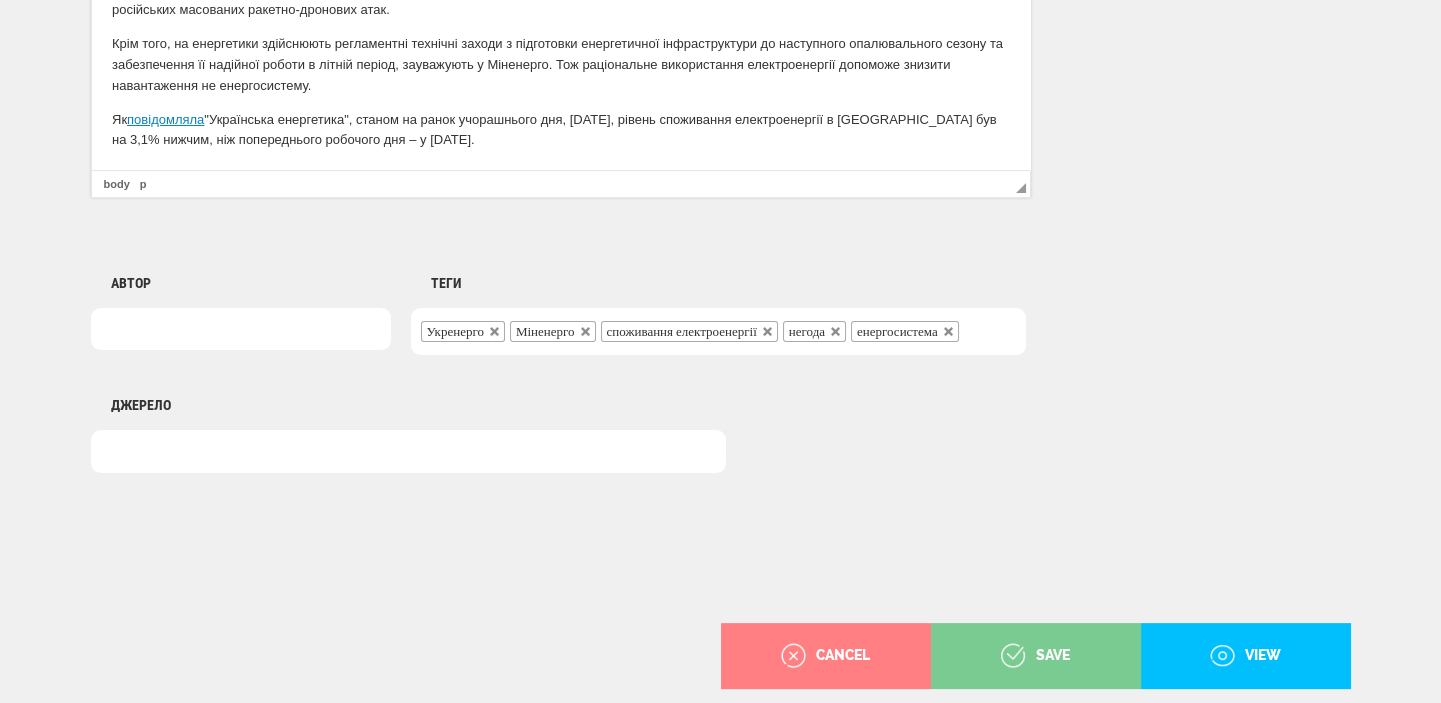 click on "save" at bounding box center (1035, 656) 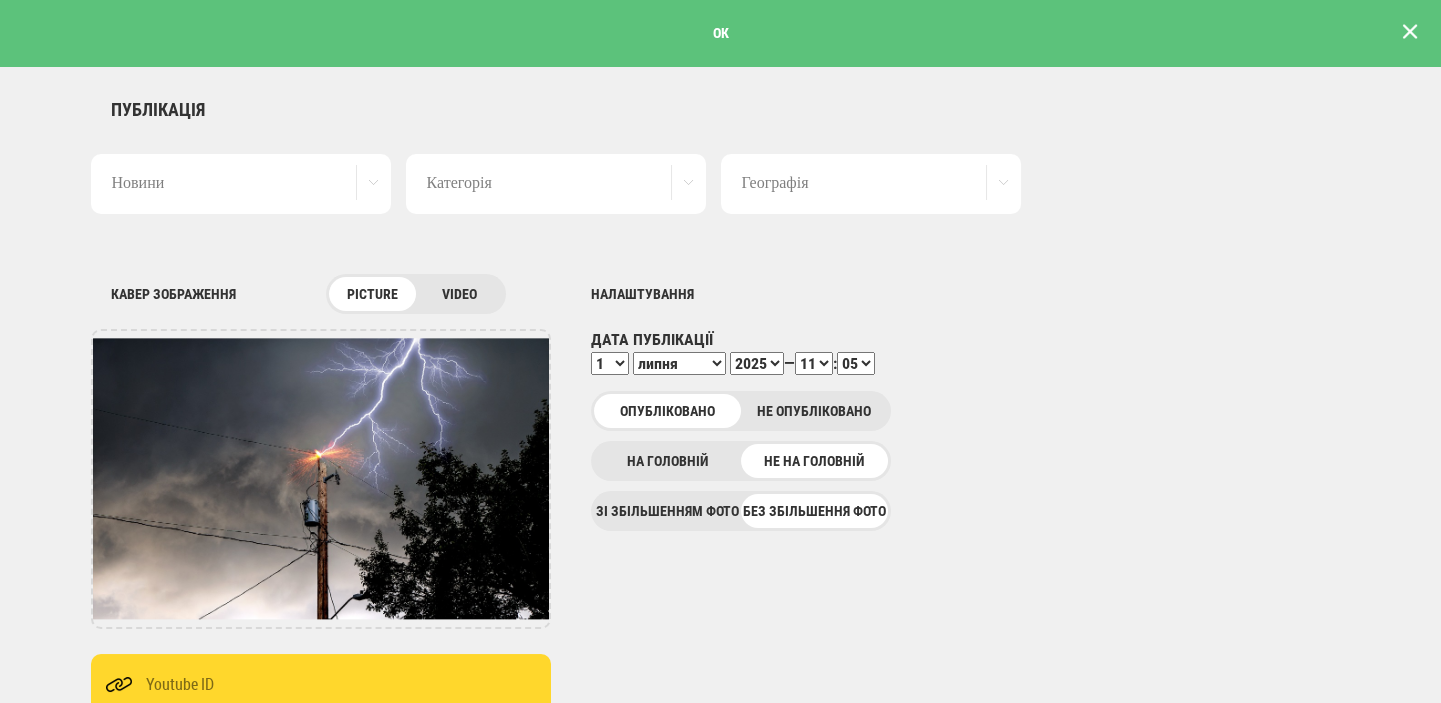 scroll, scrollTop: 0, scrollLeft: 0, axis: both 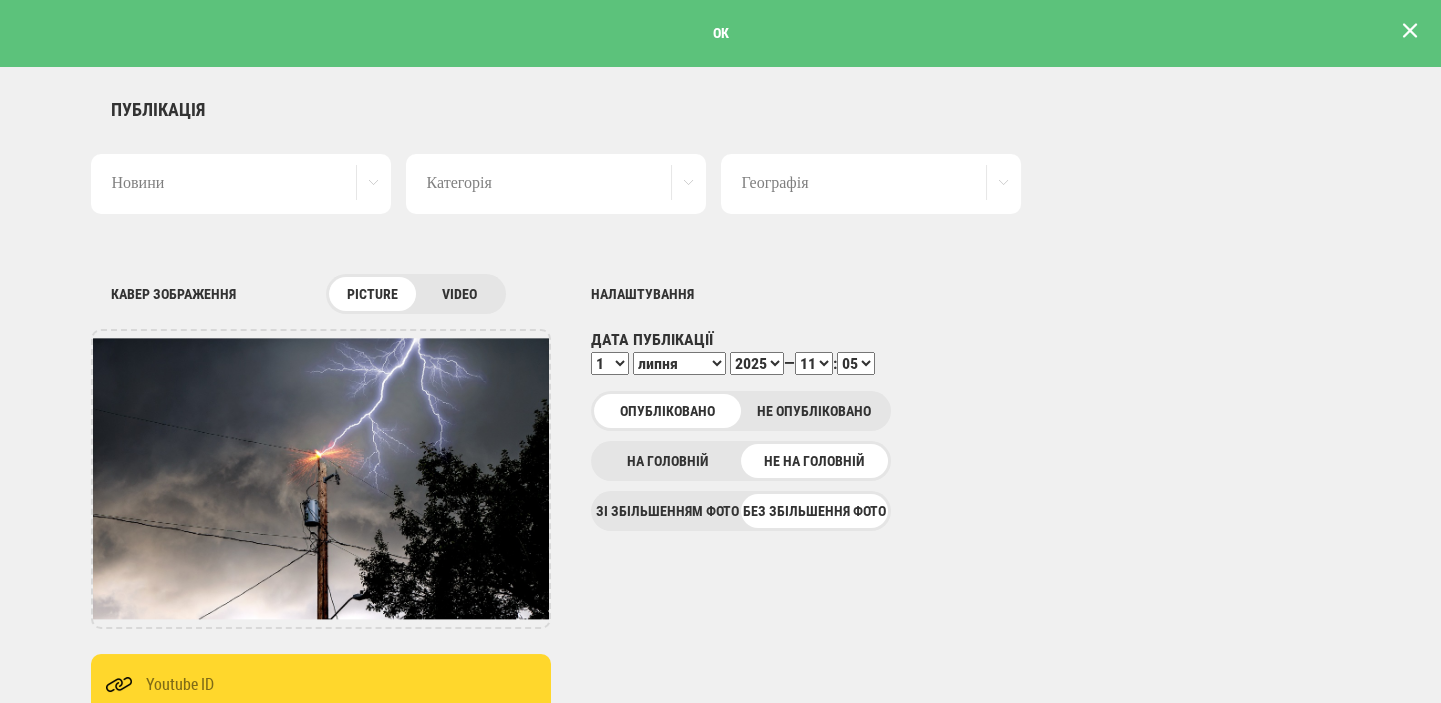 click at bounding box center [1410, 31] 